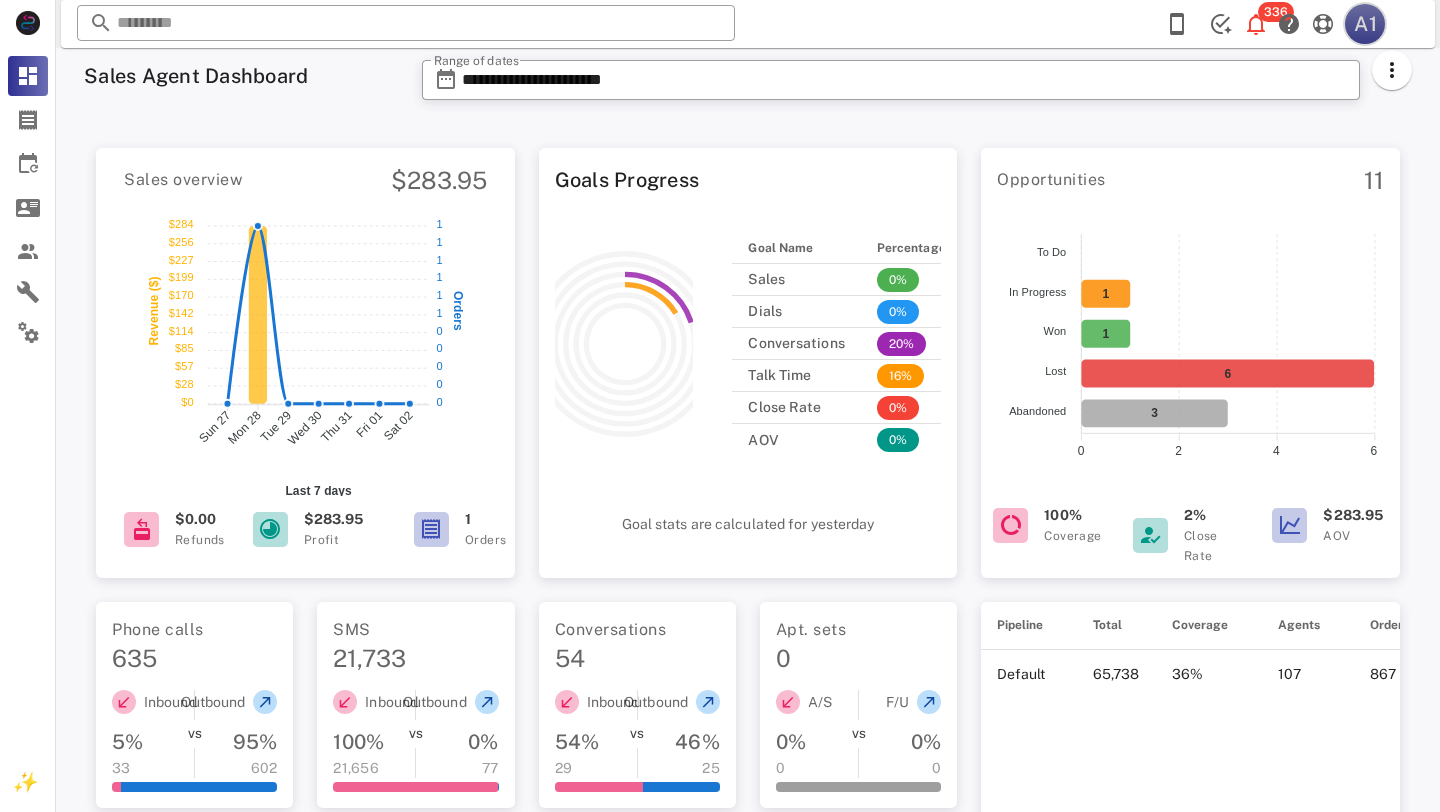 click on "A1" at bounding box center (1365, 24) 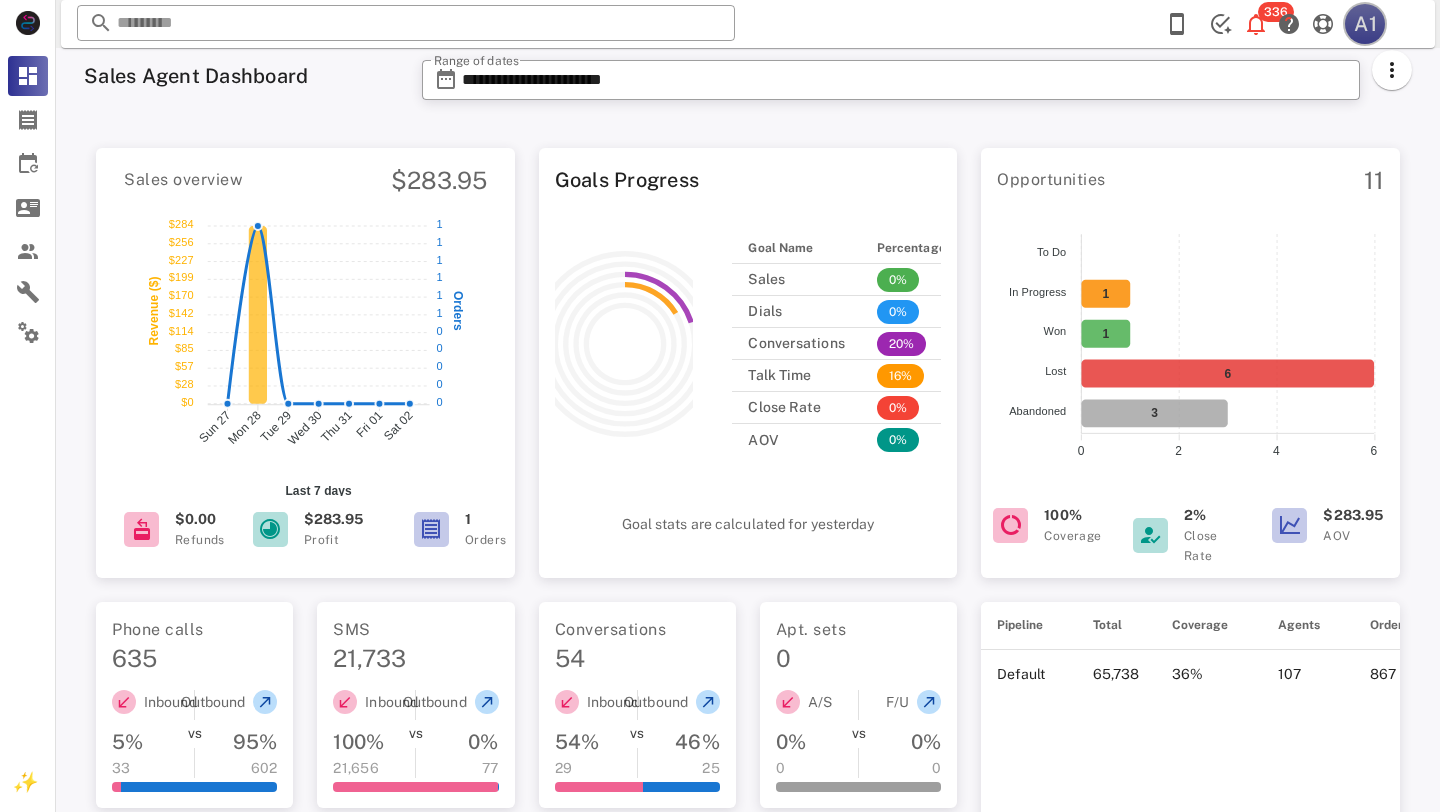 scroll, scrollTop: 441, scrollLeft: 0, axis: vertical 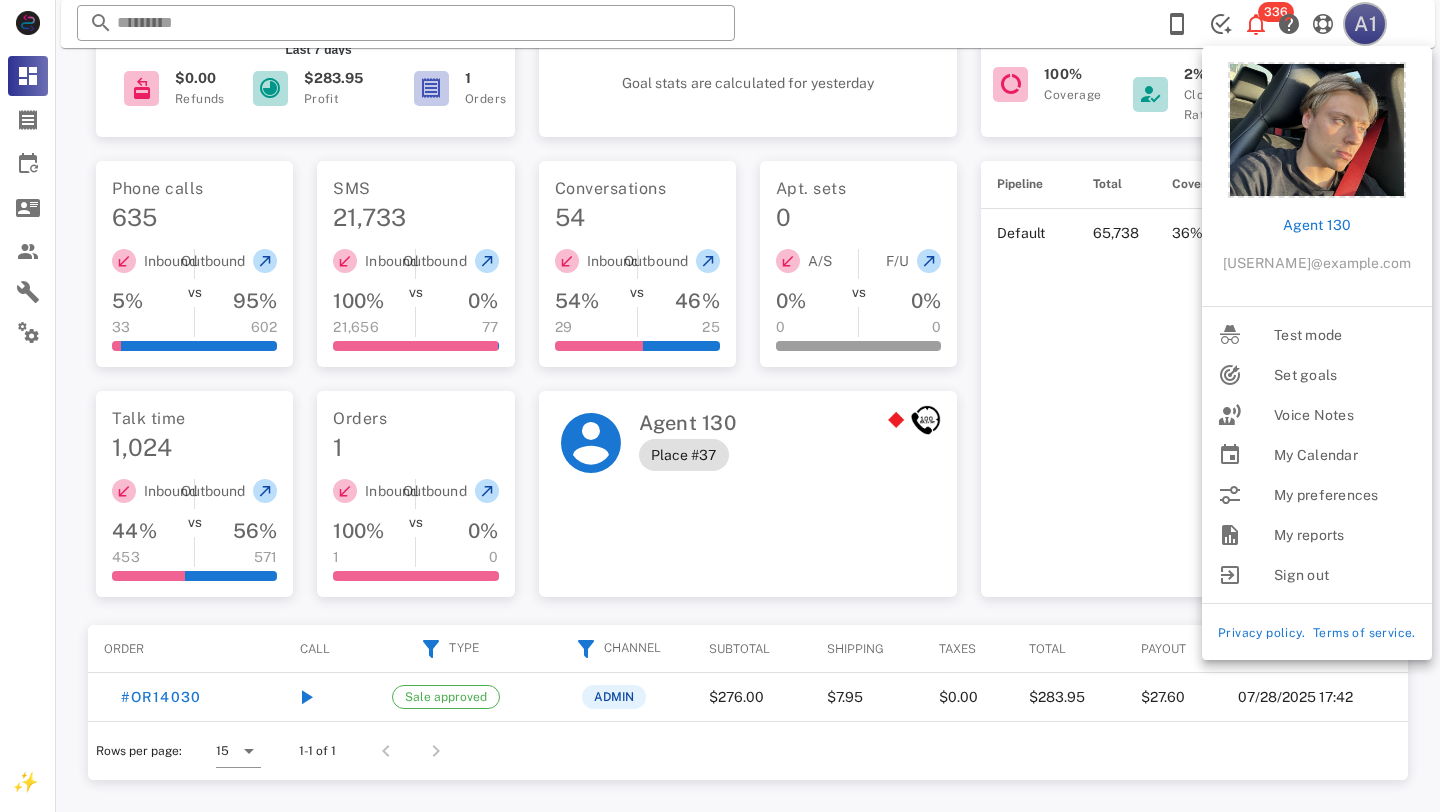 click on "A1" at bounding box center [1365, 24] 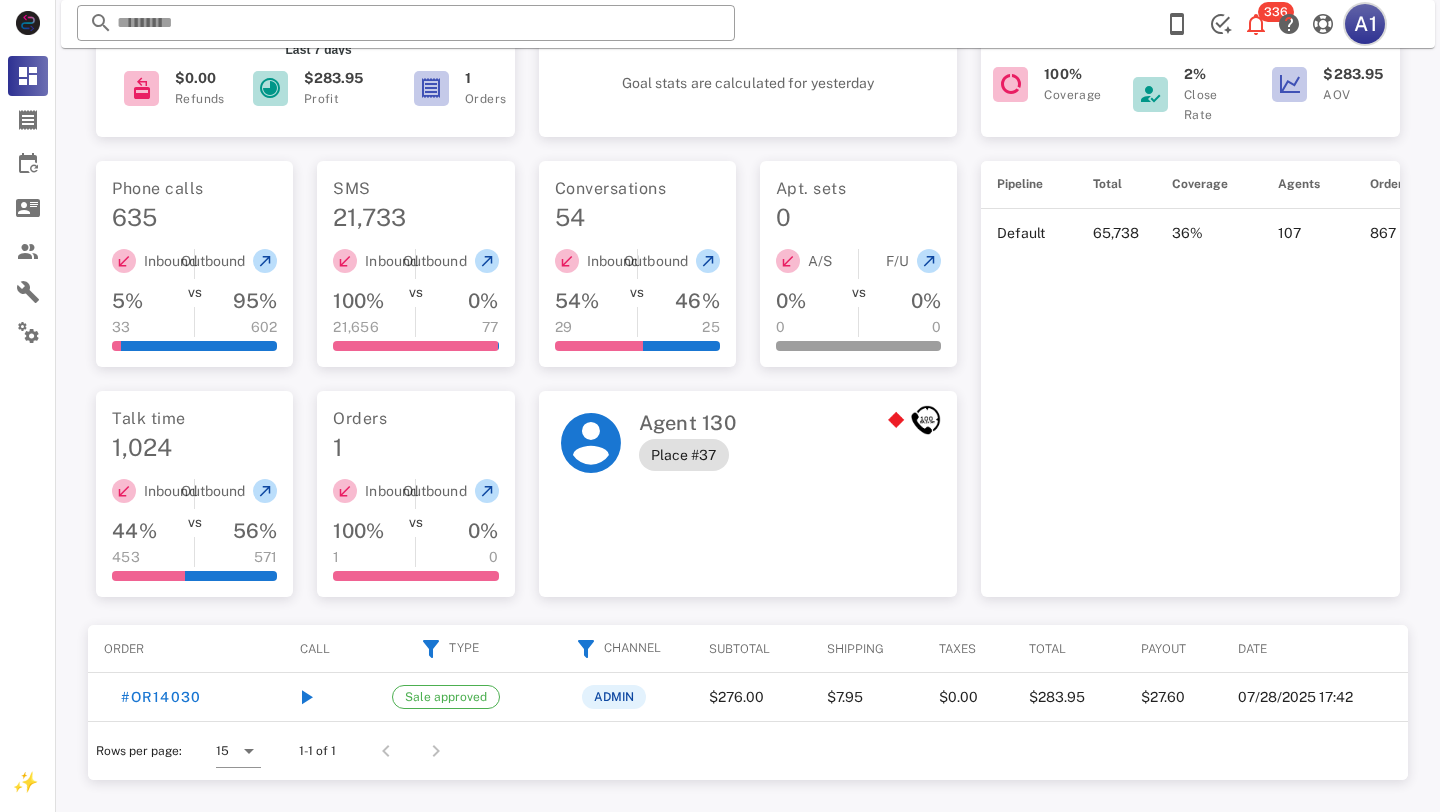 scroll, scrollTop: 0, scrollLeft: 0, axis: both 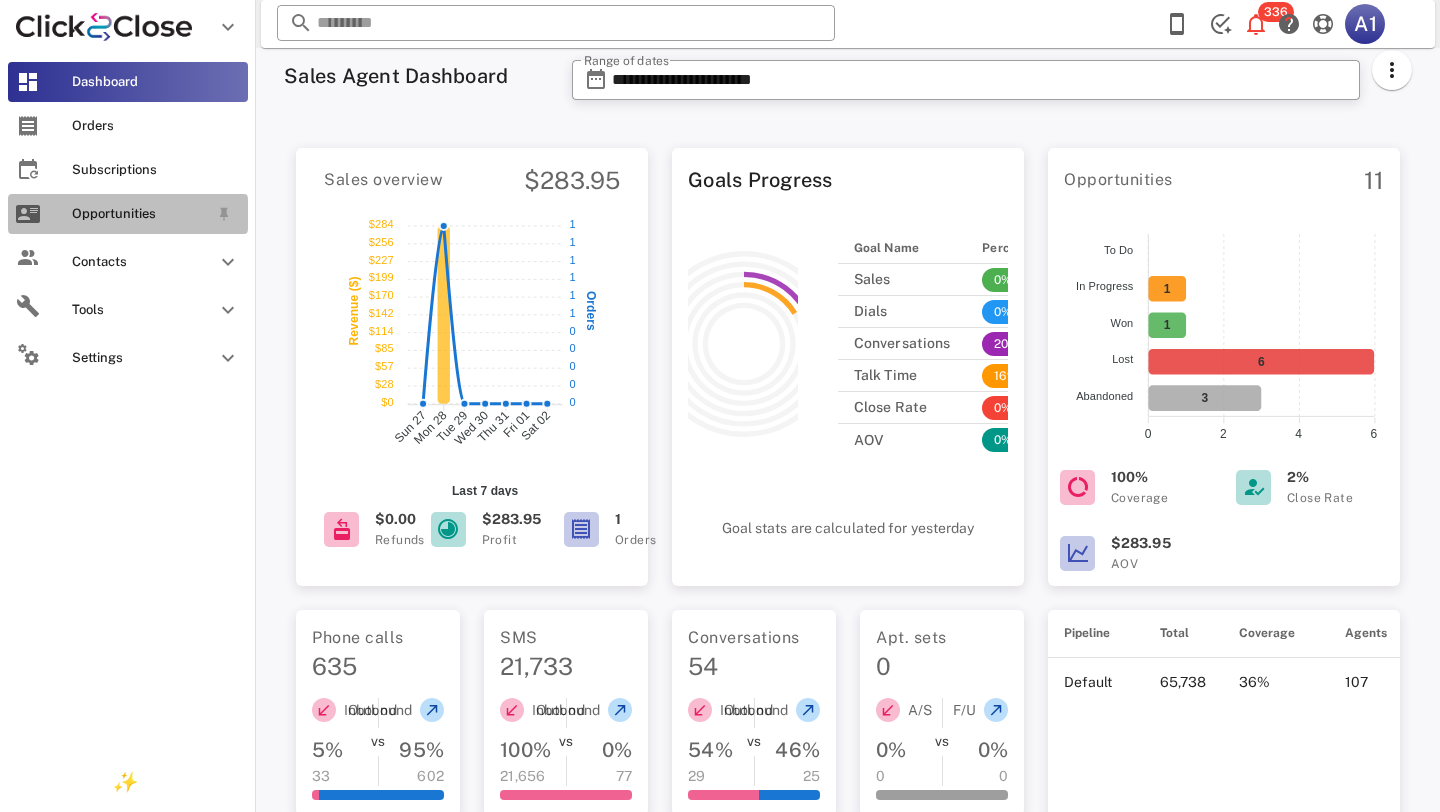 click on "Opportunities" at bounding box center (128, 214) 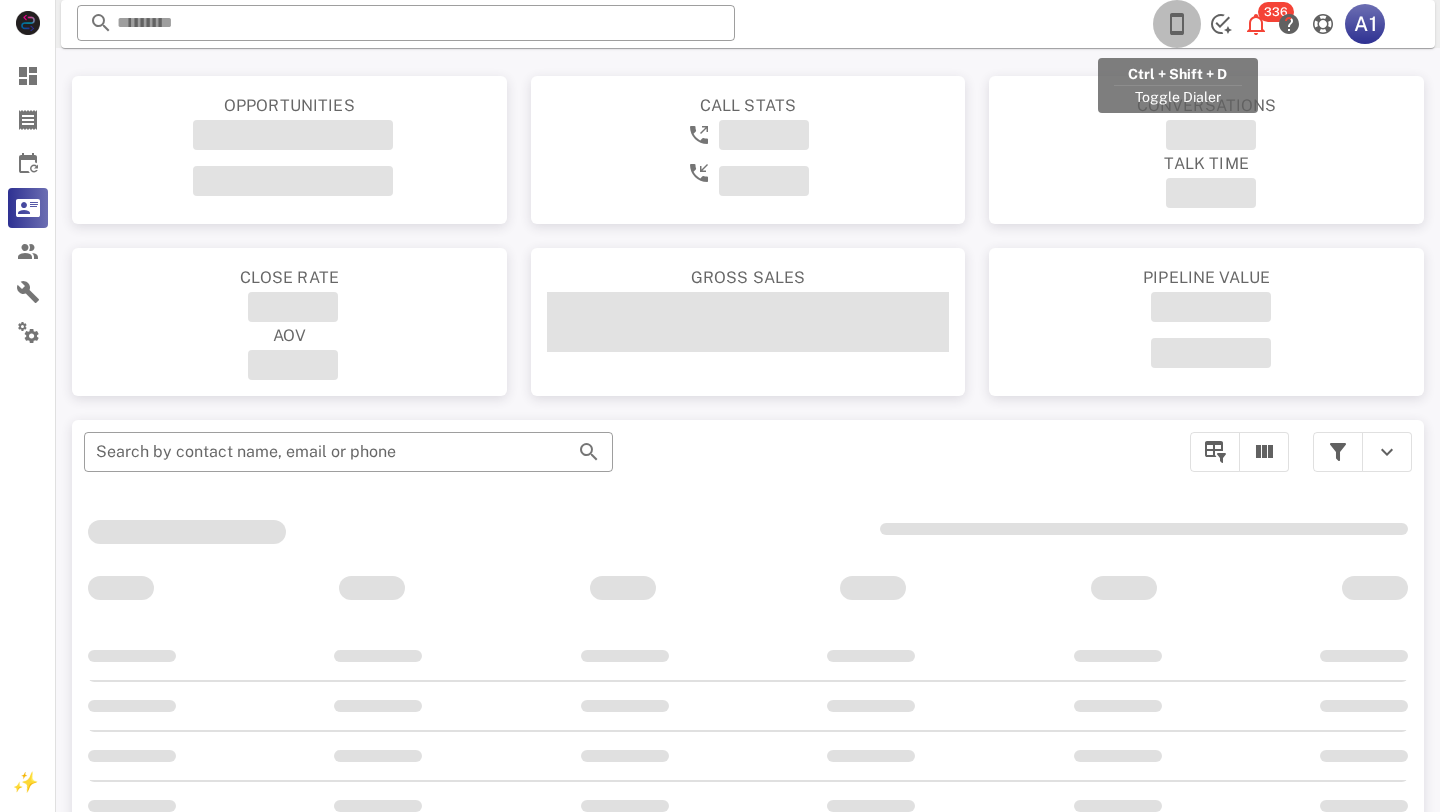 click at bounding box center (1177, 24) 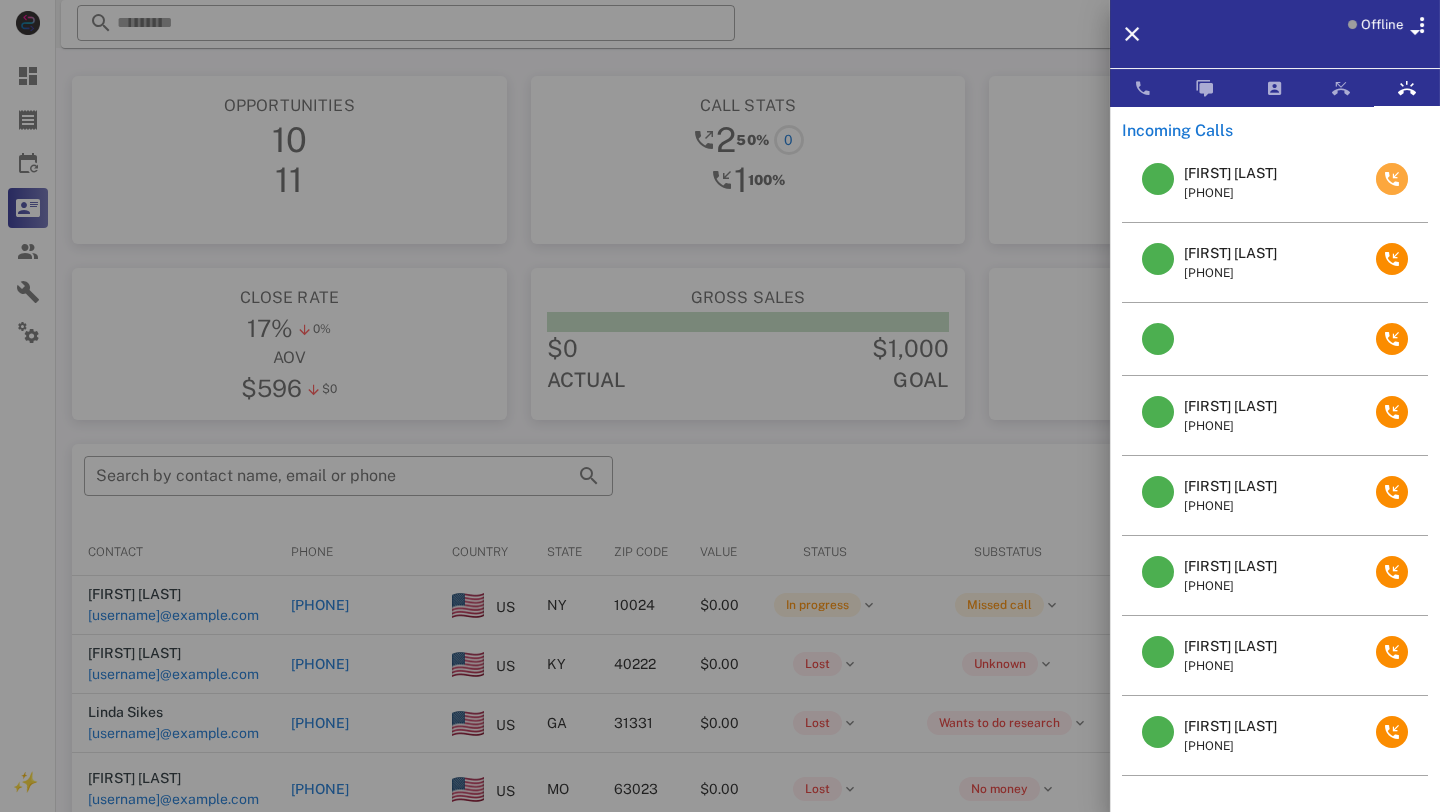 click at bounding box center (1392, 179) 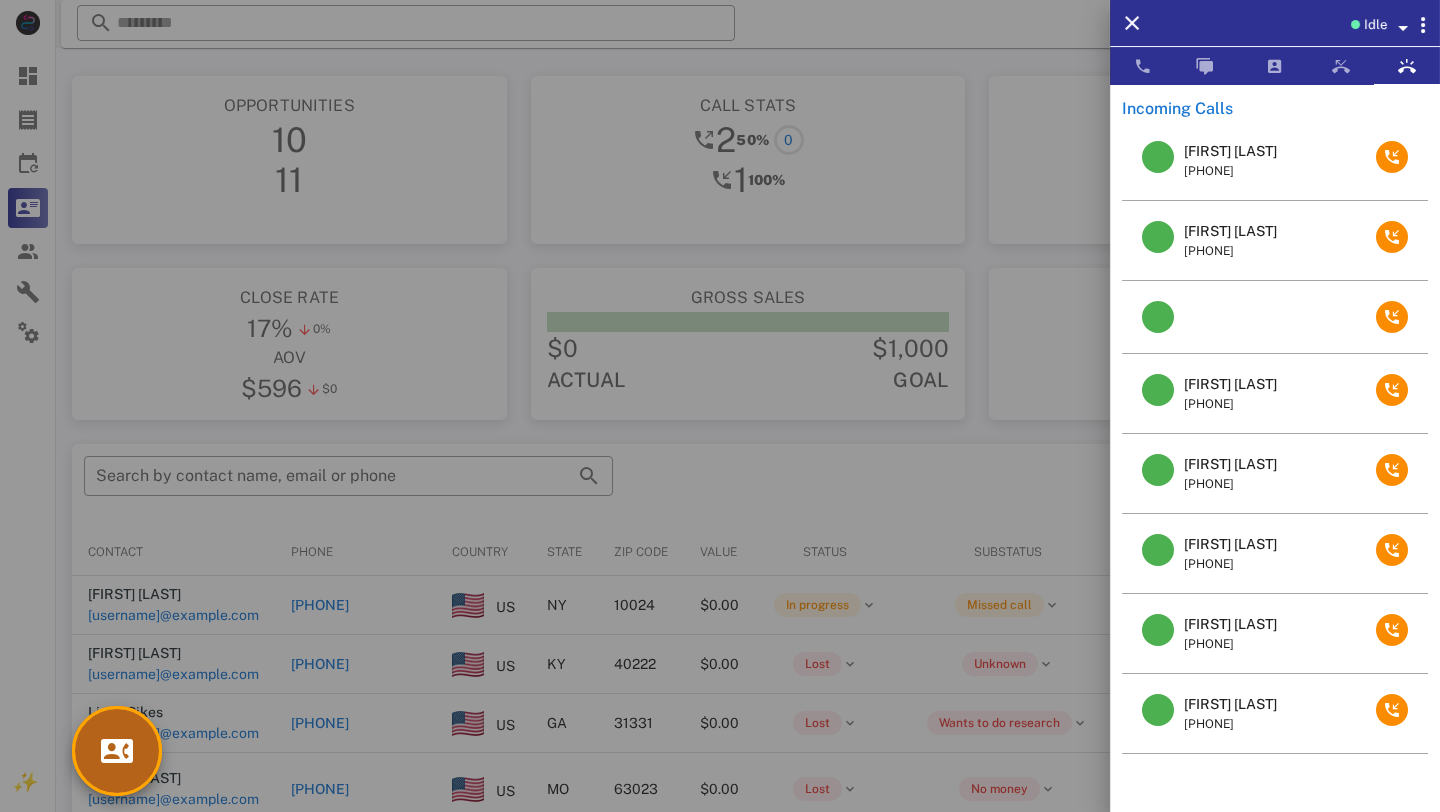 click at bounding box center [117, 751] 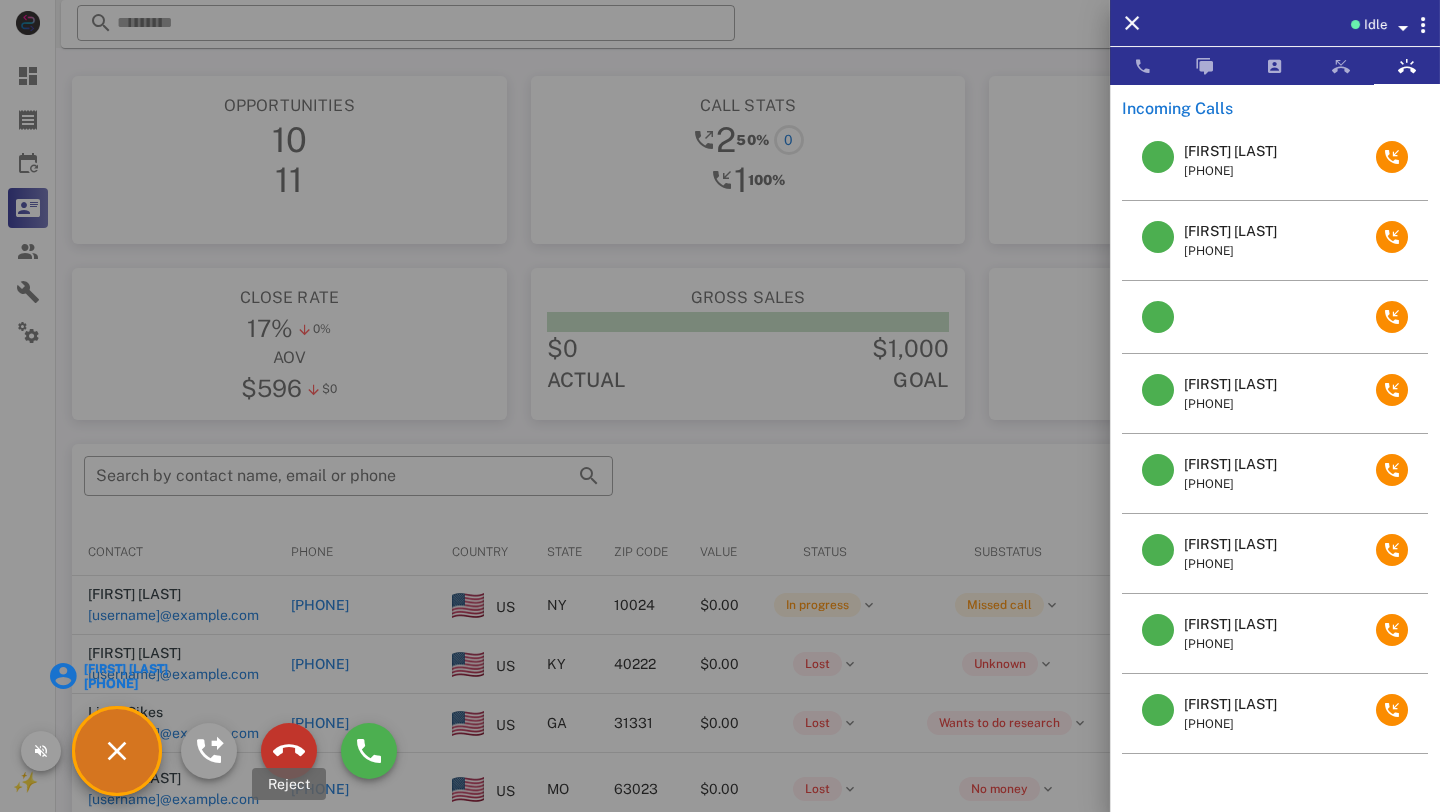 click at bounding box center (289, 751) 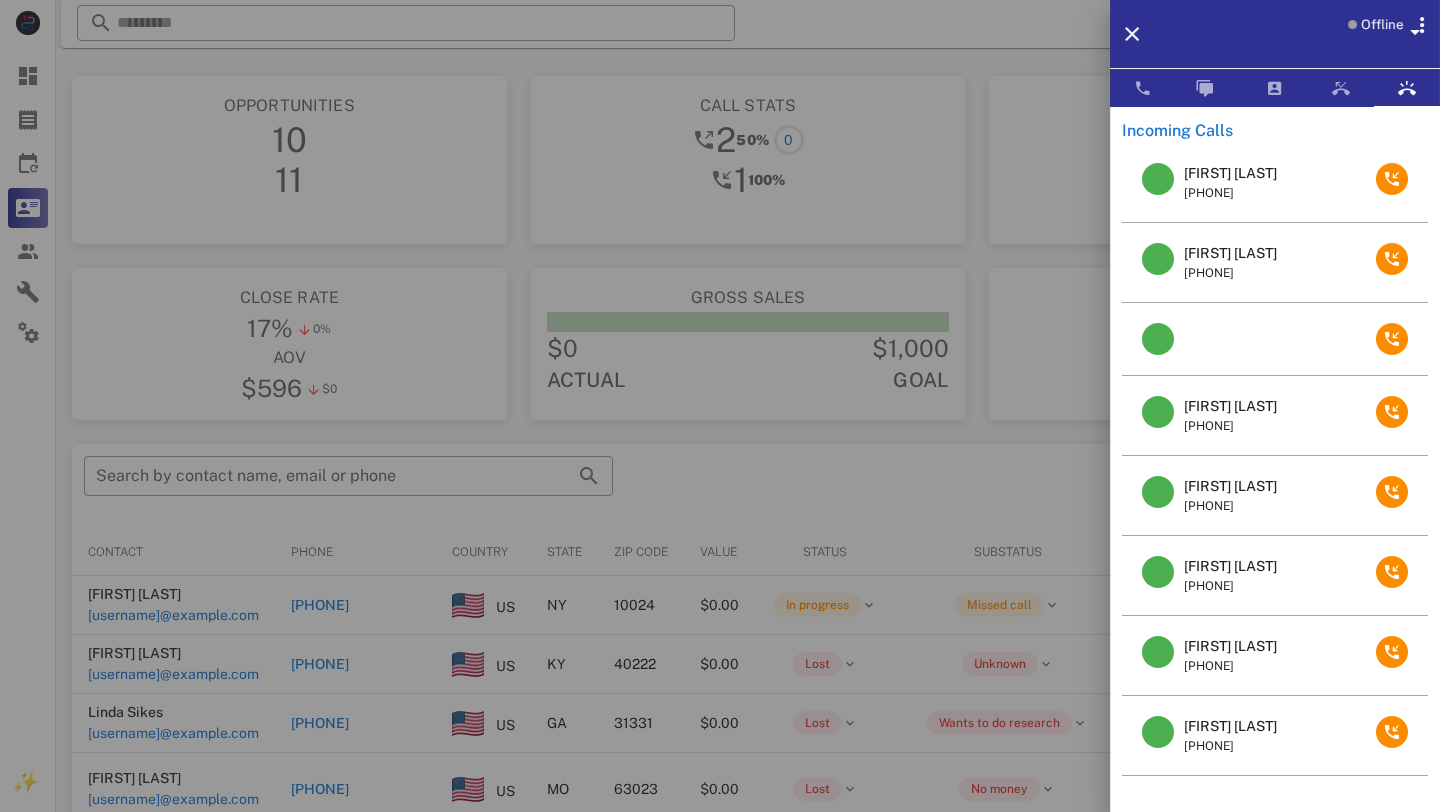 click on "[FIRST] [LAST] [PHONE]" at bounding box center [1275, 183] 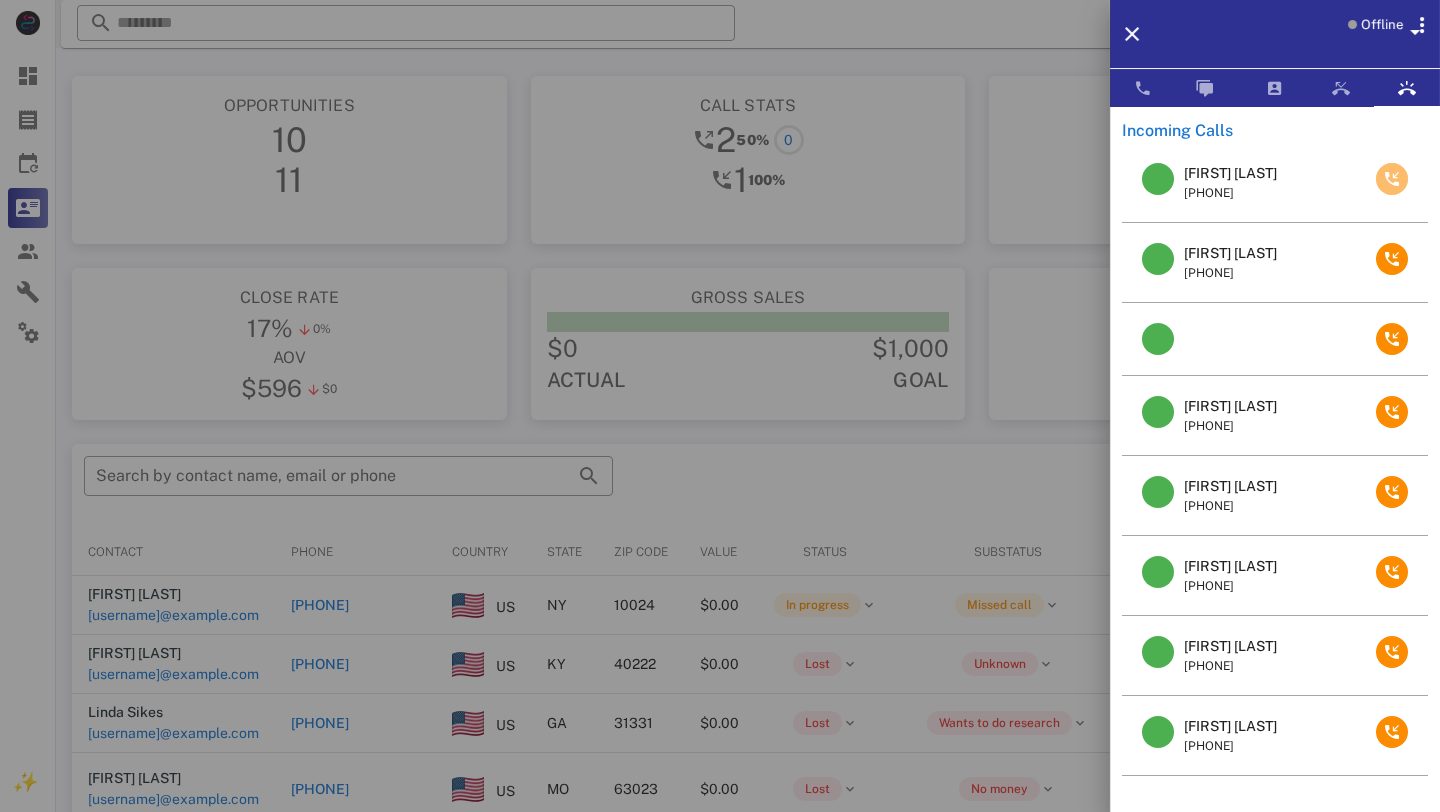 click at bounding box center [1392, 179] 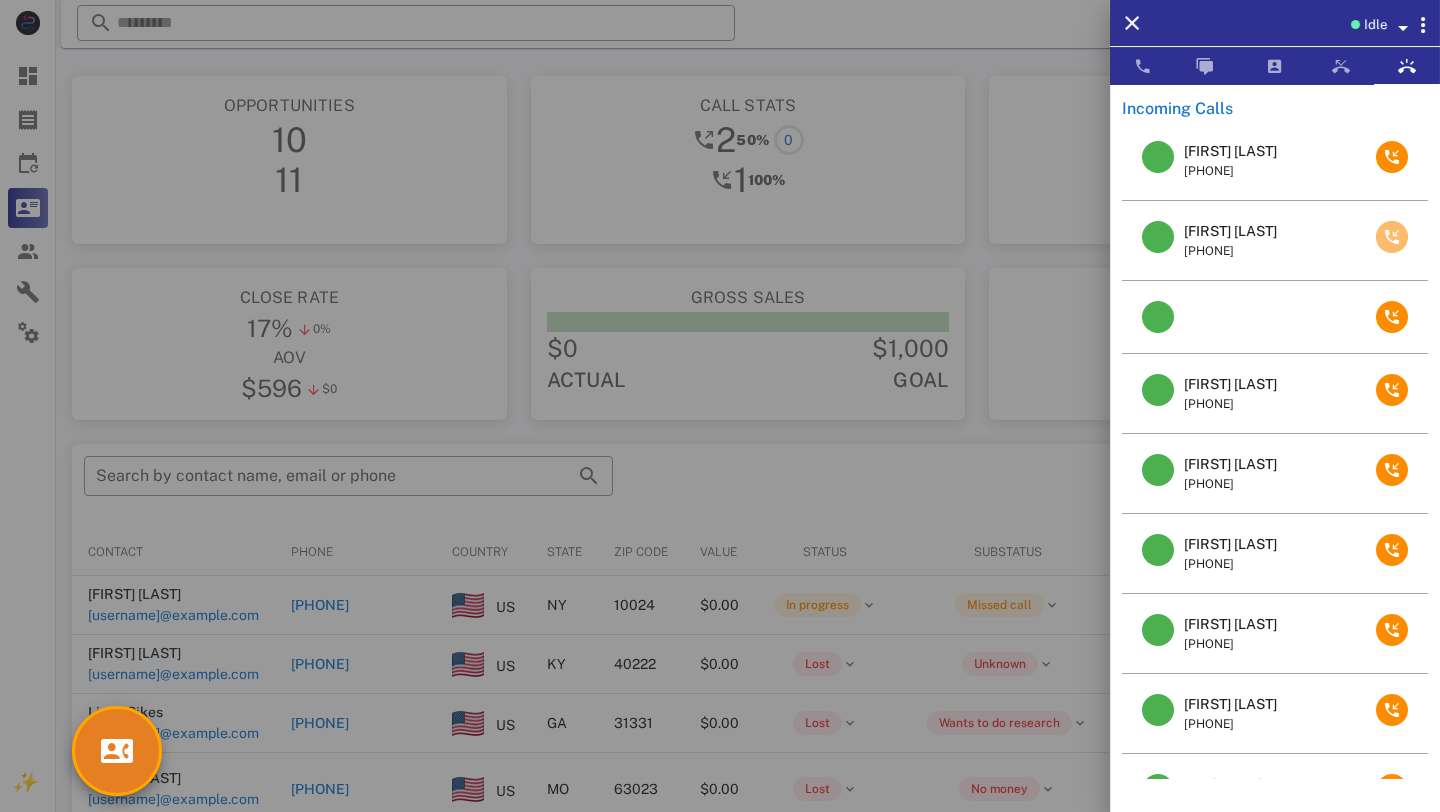 click at bounding box center (1392, 237) 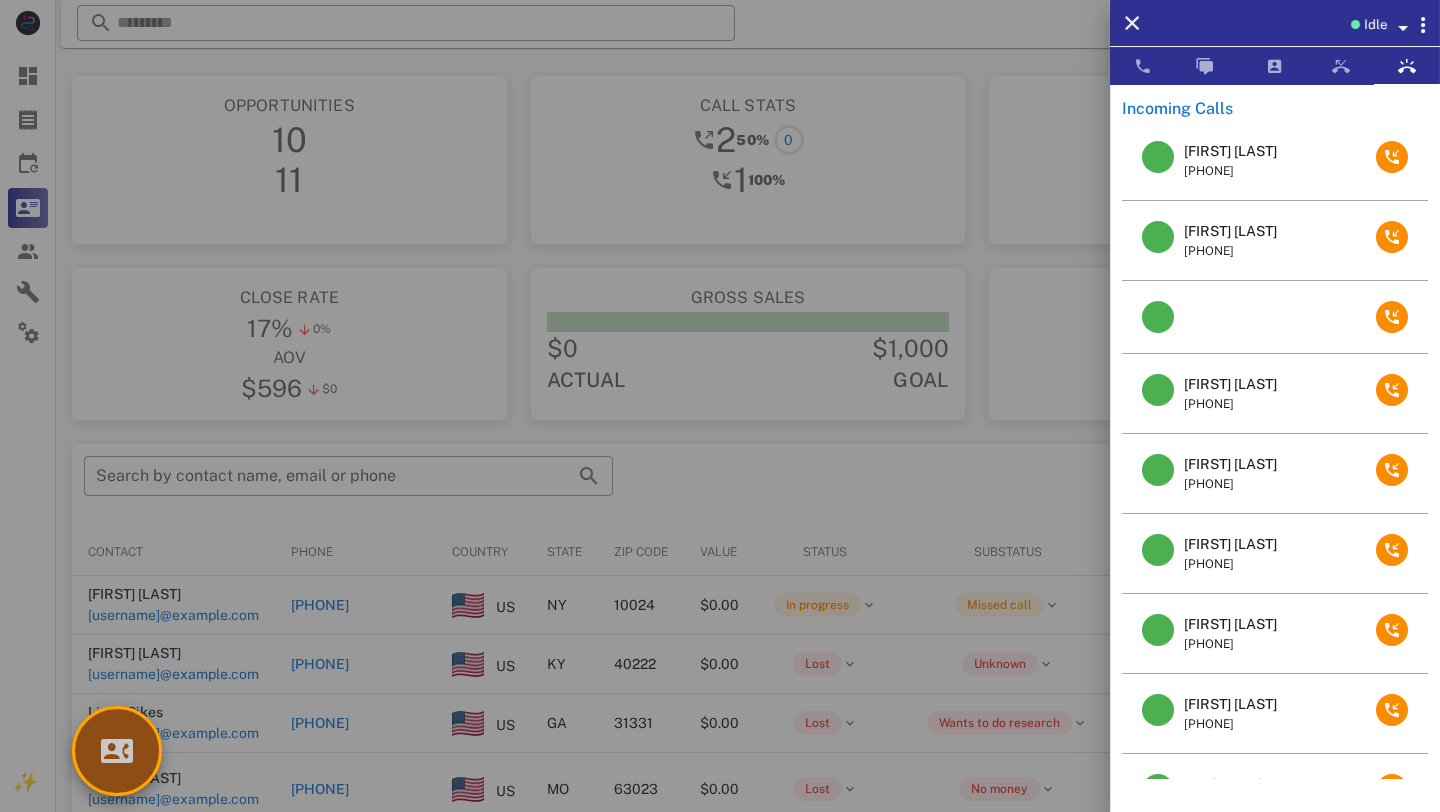 click at bounding box center [117, 751] 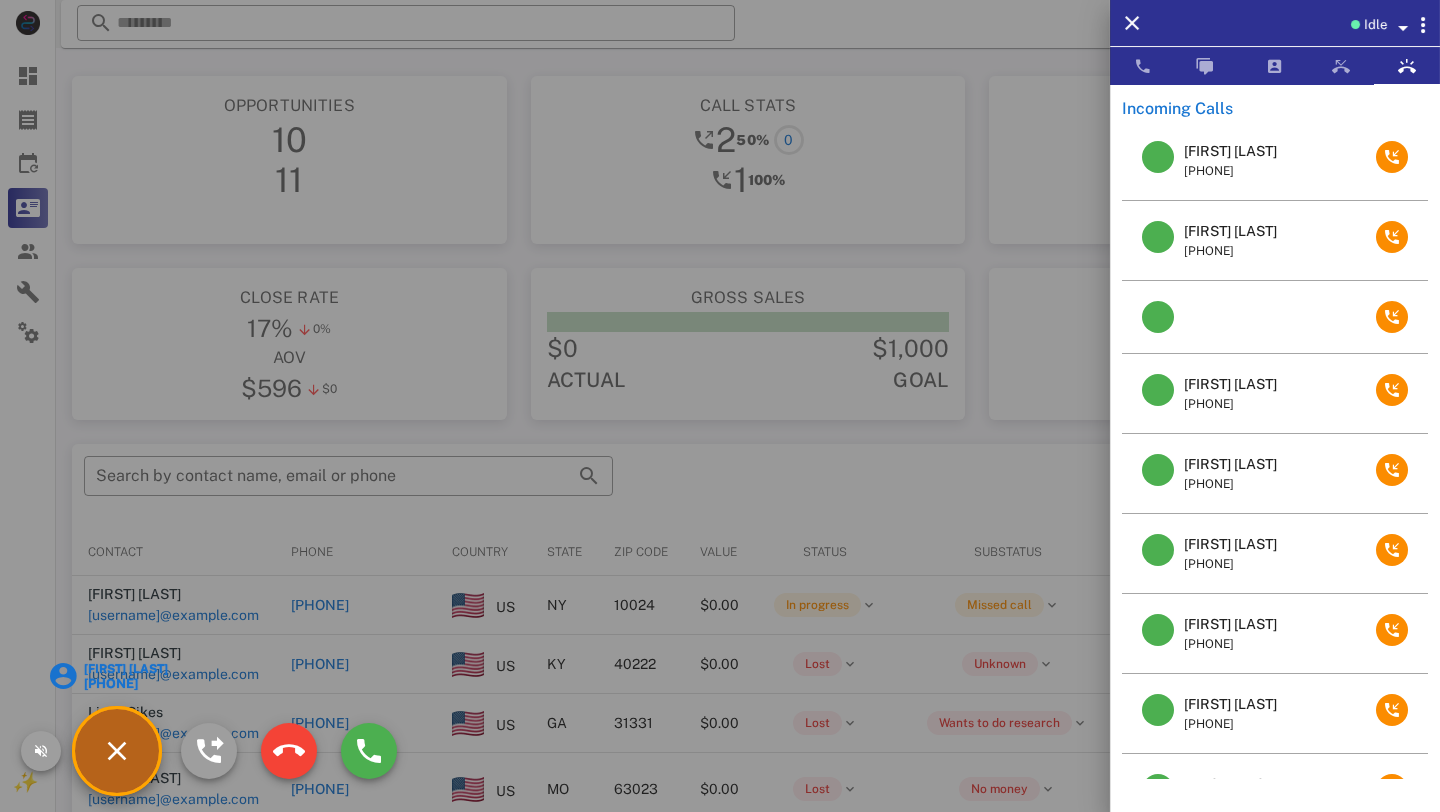 click on "[FIRST] [LAST]" at bounding box center [125, 669] 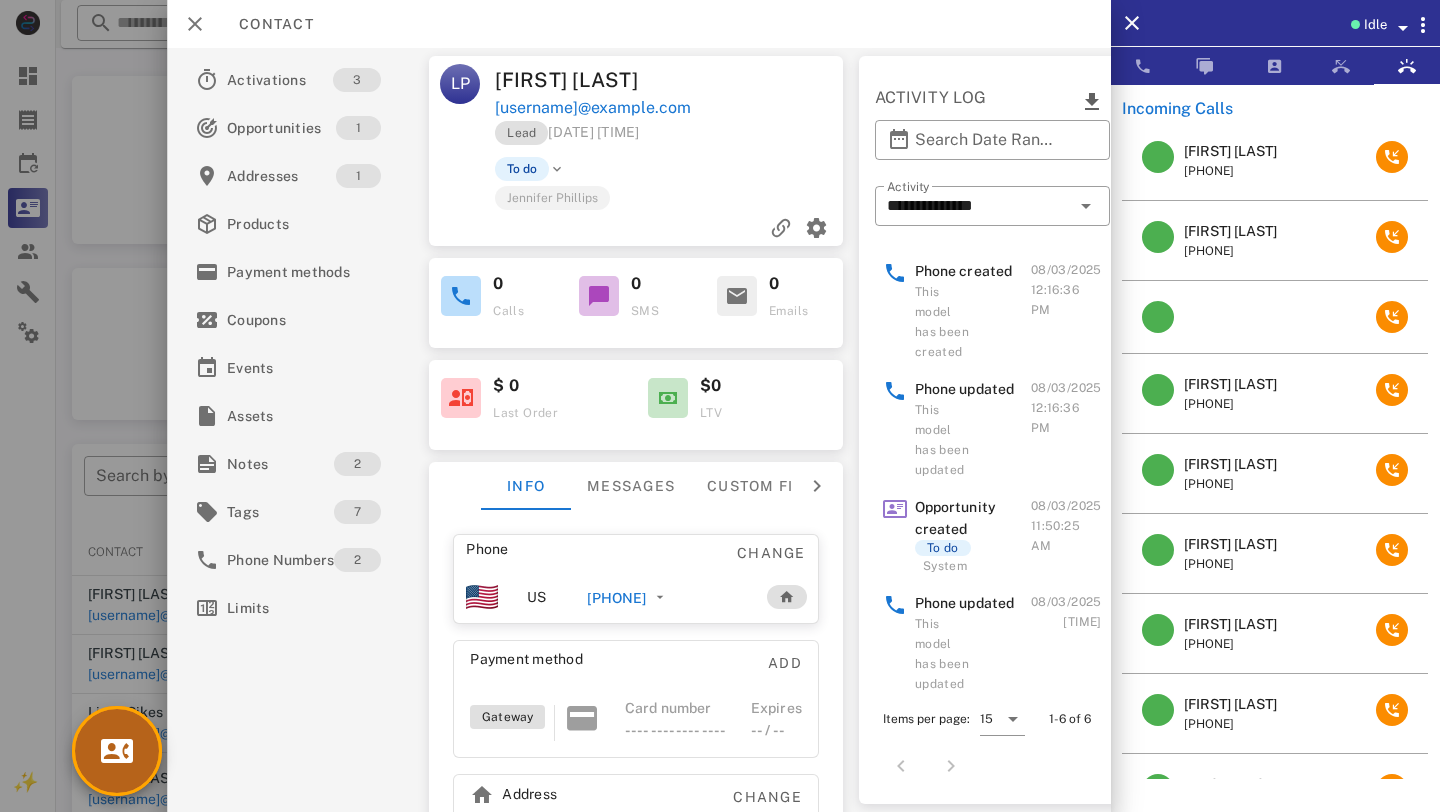 scroll, scrollTop: 3, scrollLeft: 0, axis: vertical 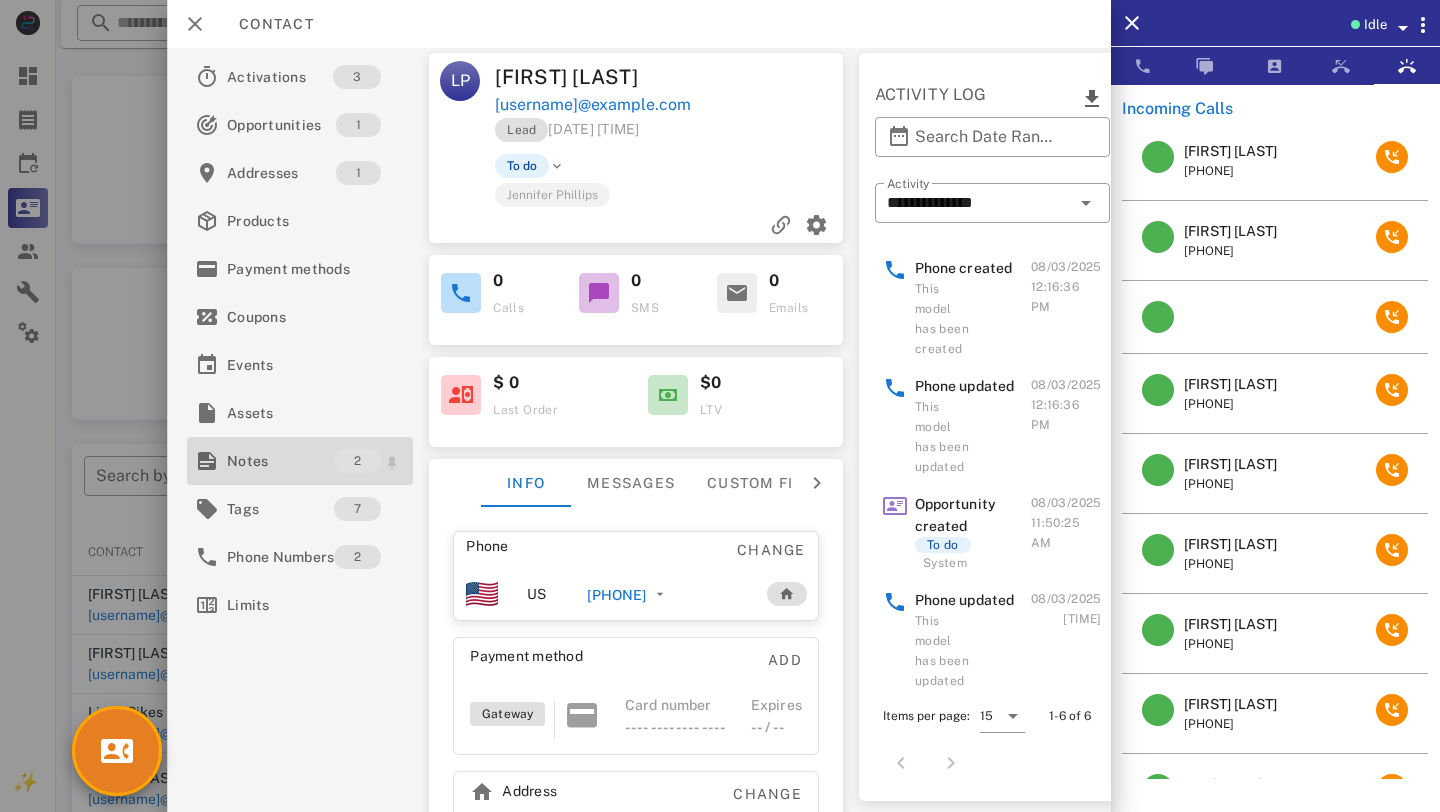 click on "Notes" at bounding box center [280, 461] 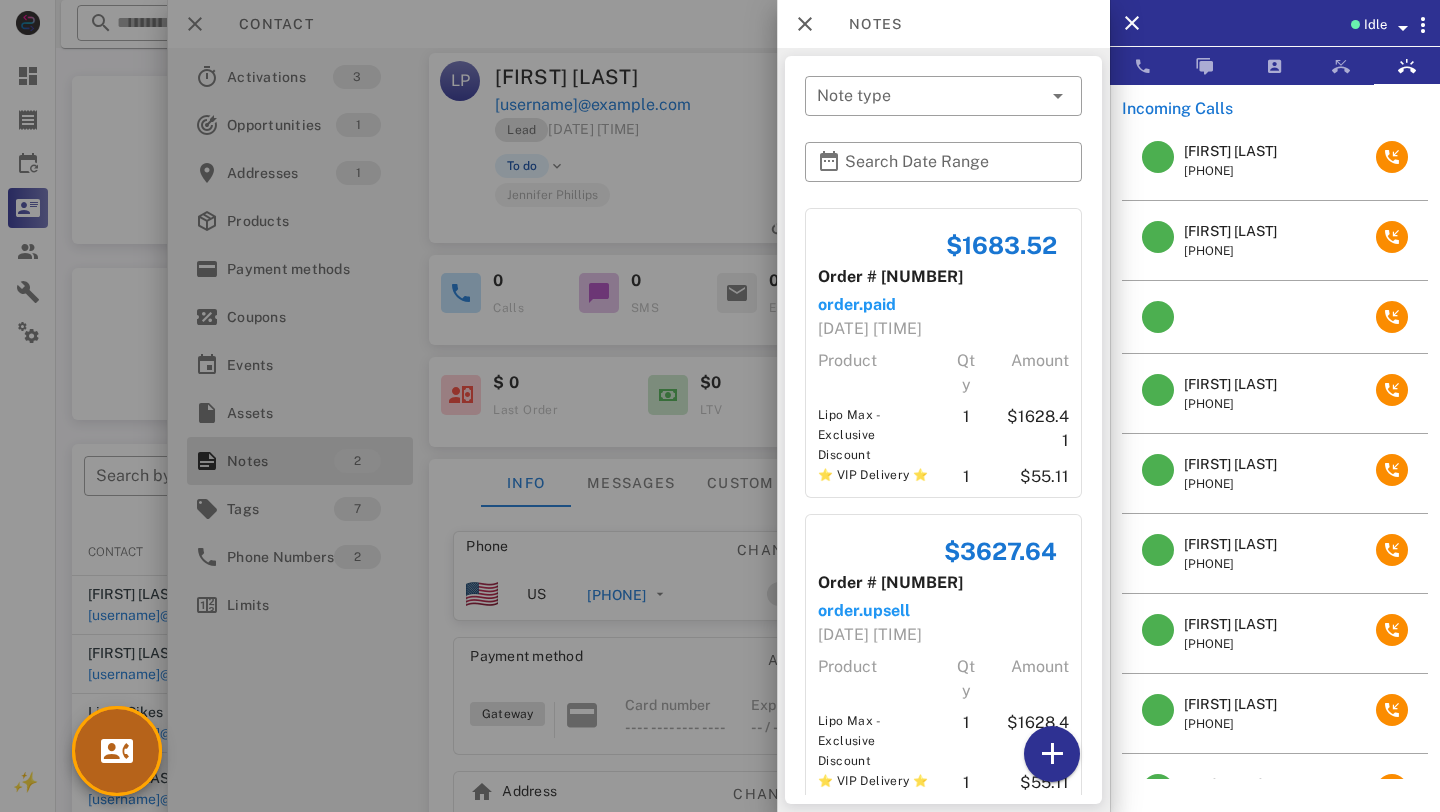 click at bounding box center (117, 751) 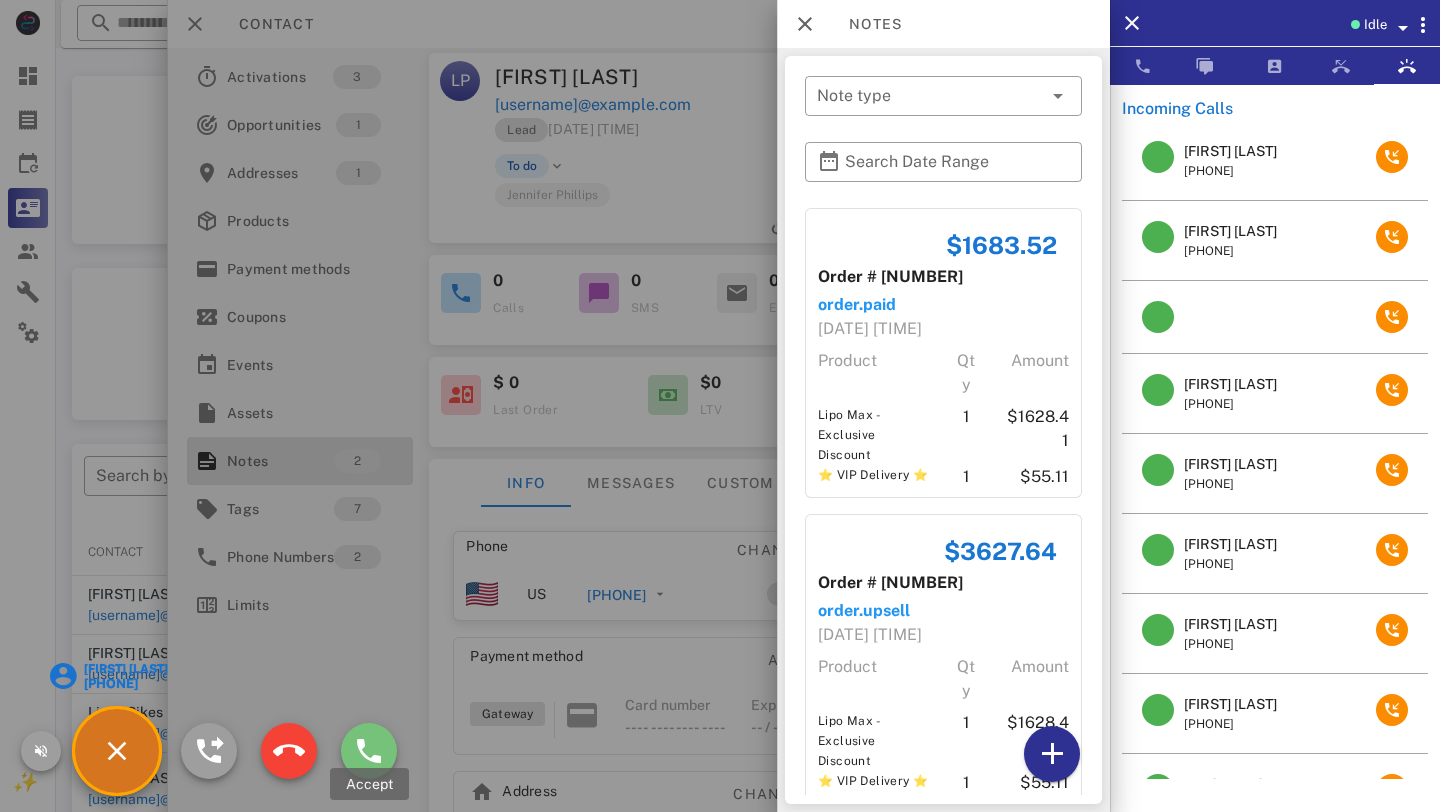 click at bounding box center (369, 751) 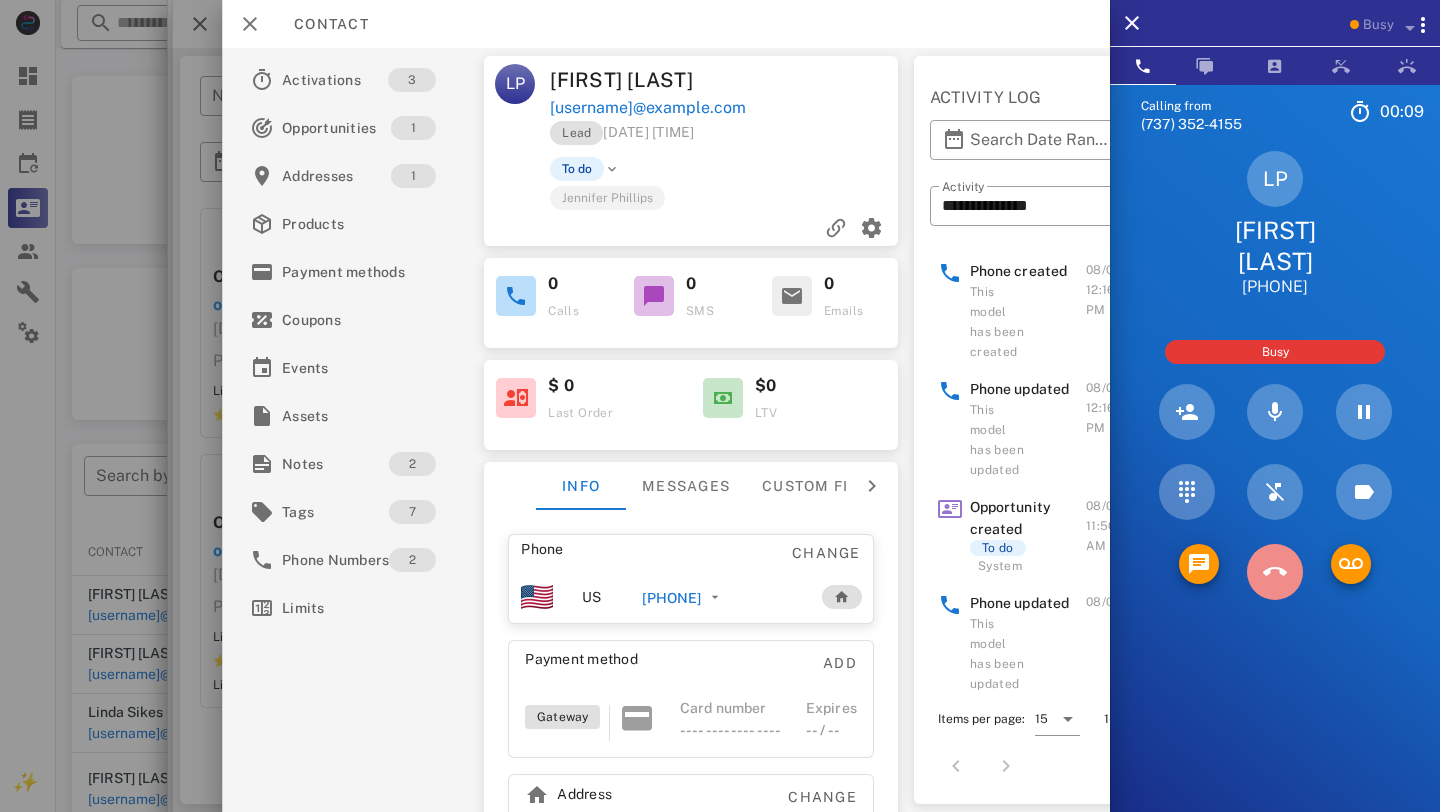 click at bounding box center (1275, 572) 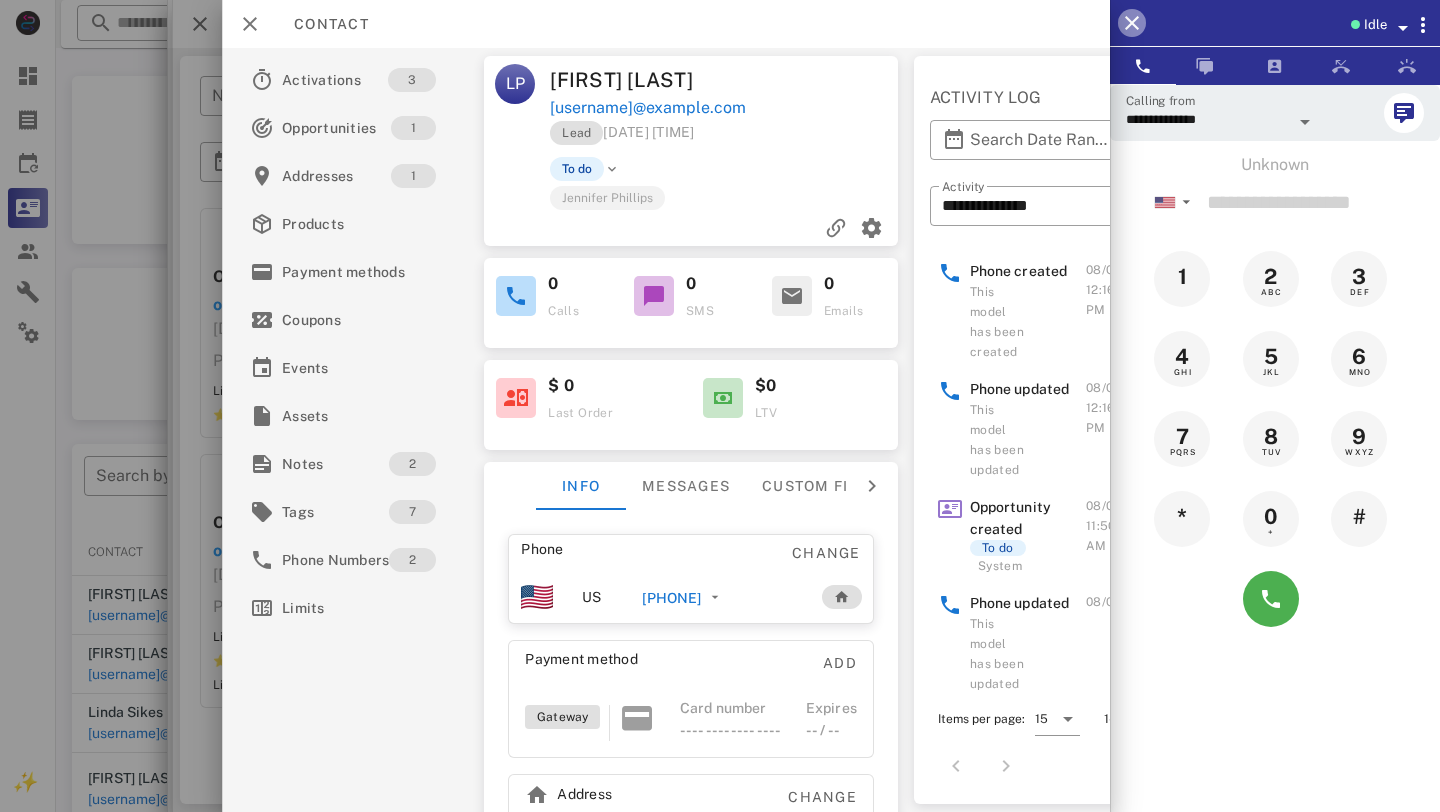 click at bounding box center [1132, 23] 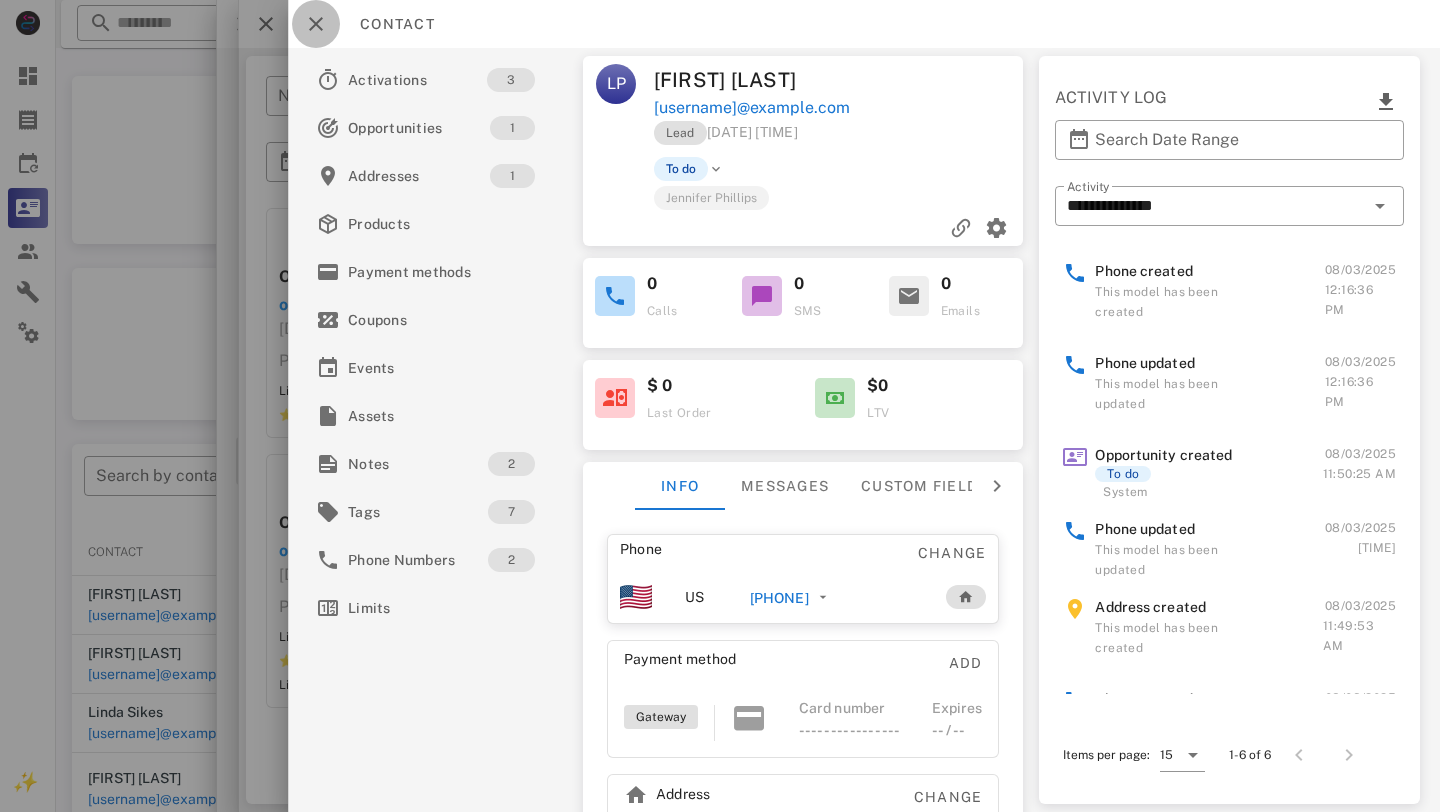 click at bounding box center [316, 24] 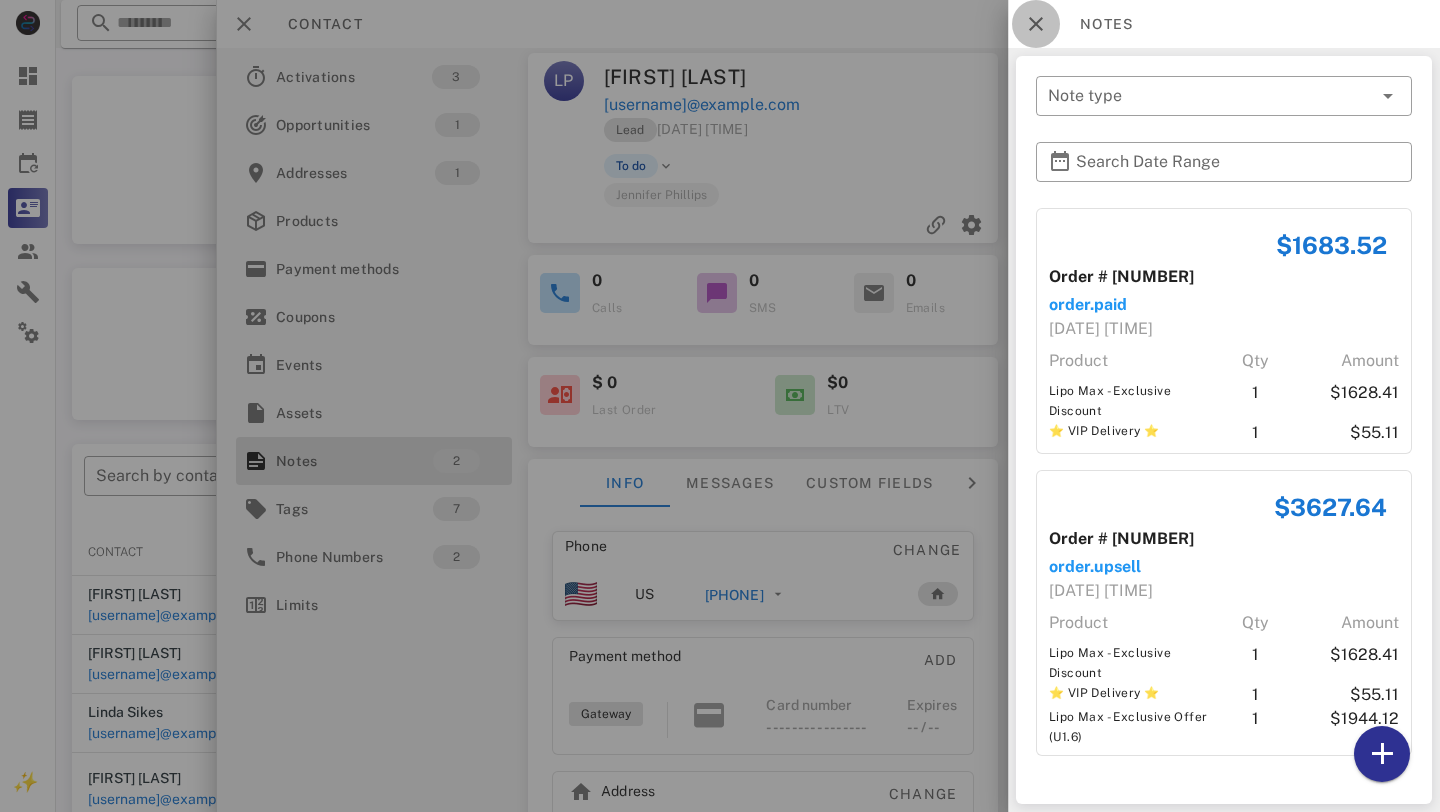 click at bounding box center [1036, 24] 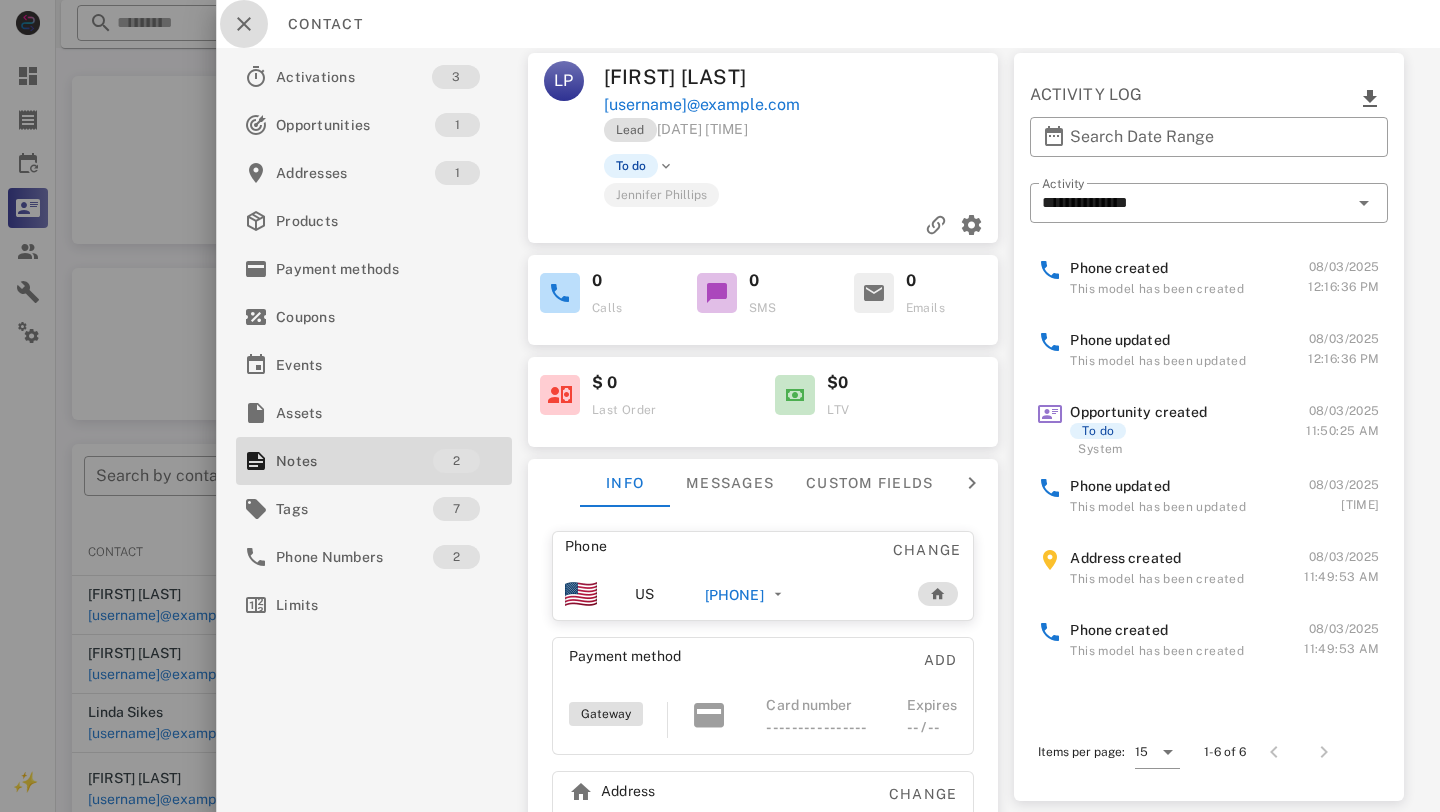 click at bounding box center (244, 24) 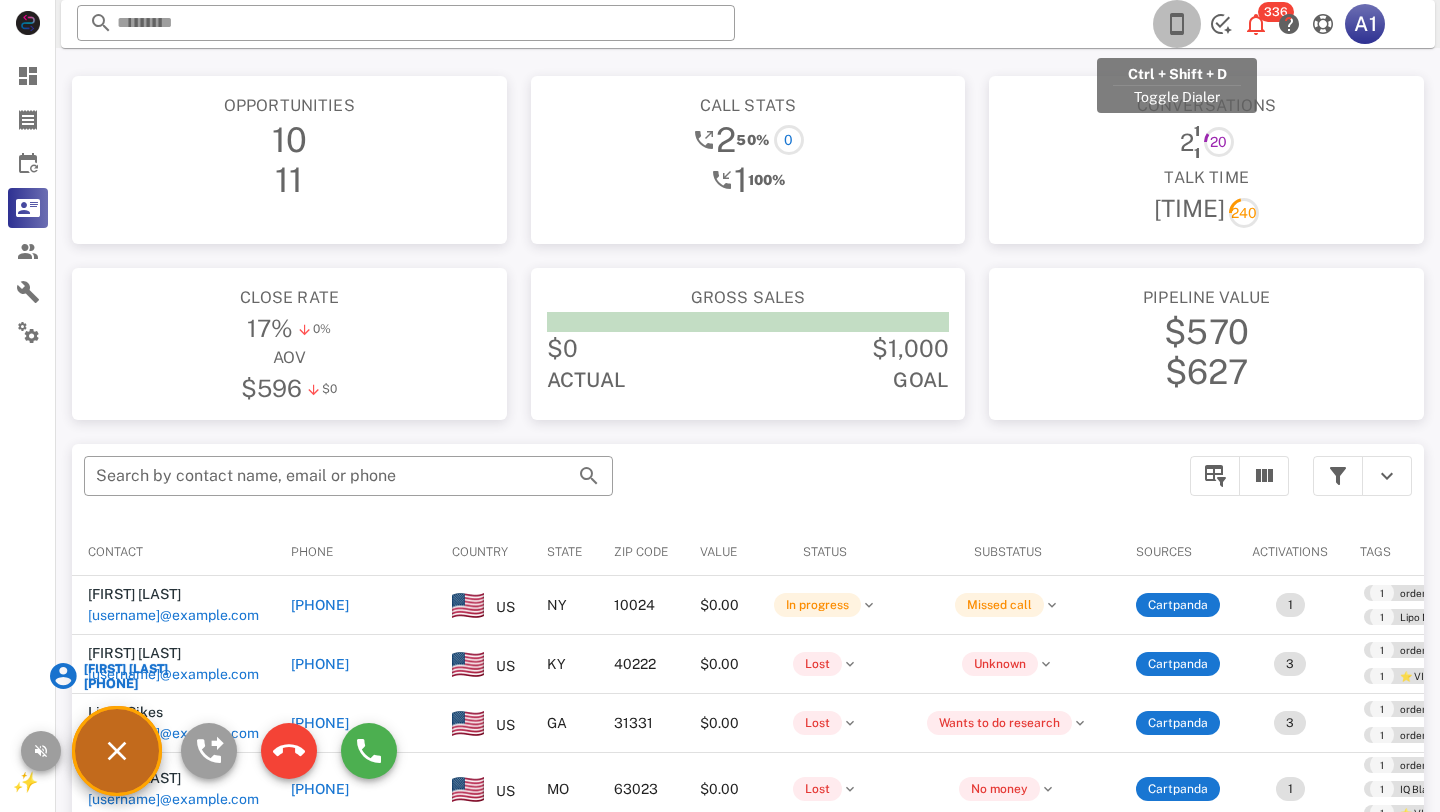 click at bounding box center (1177, 24) 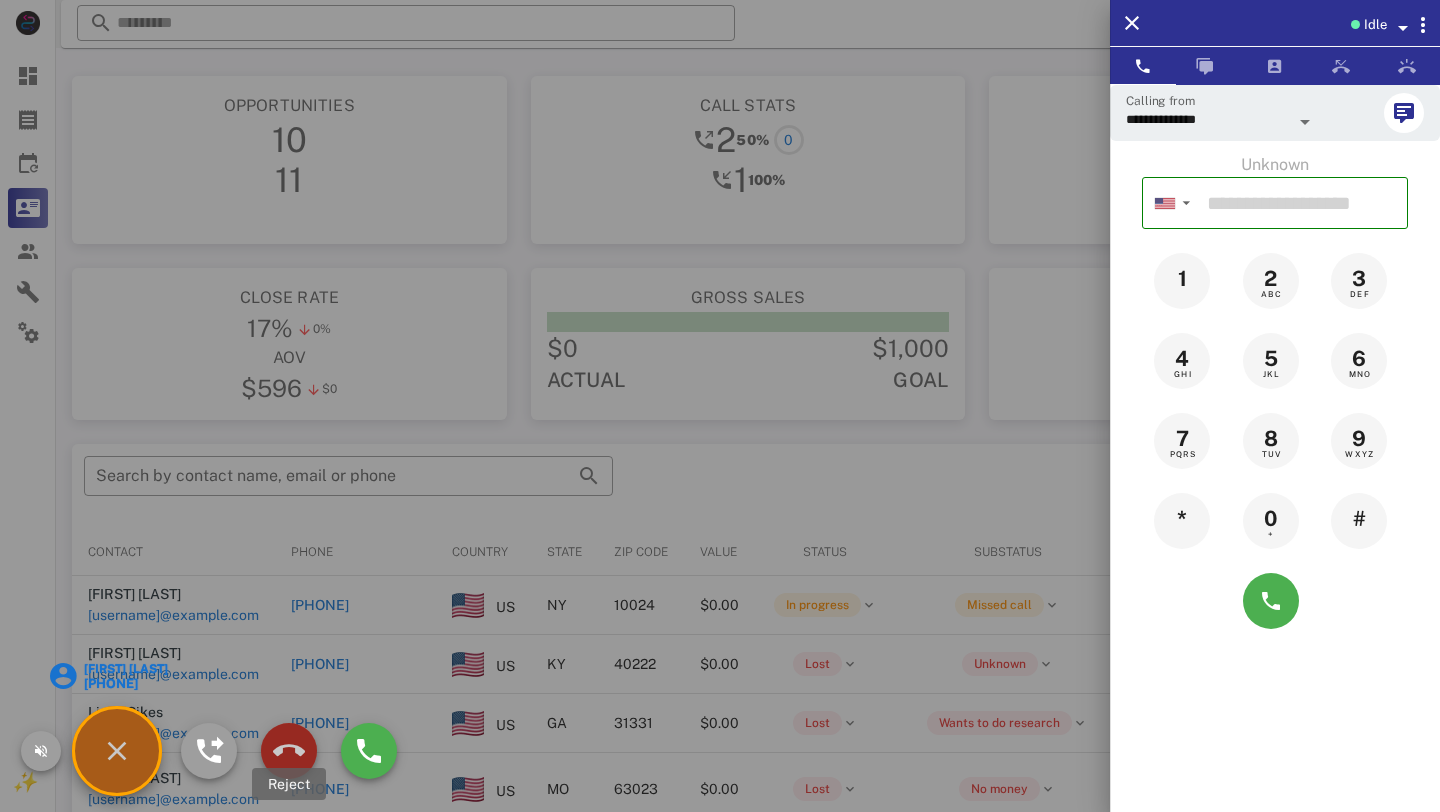 click at bounding box center [289, 751] 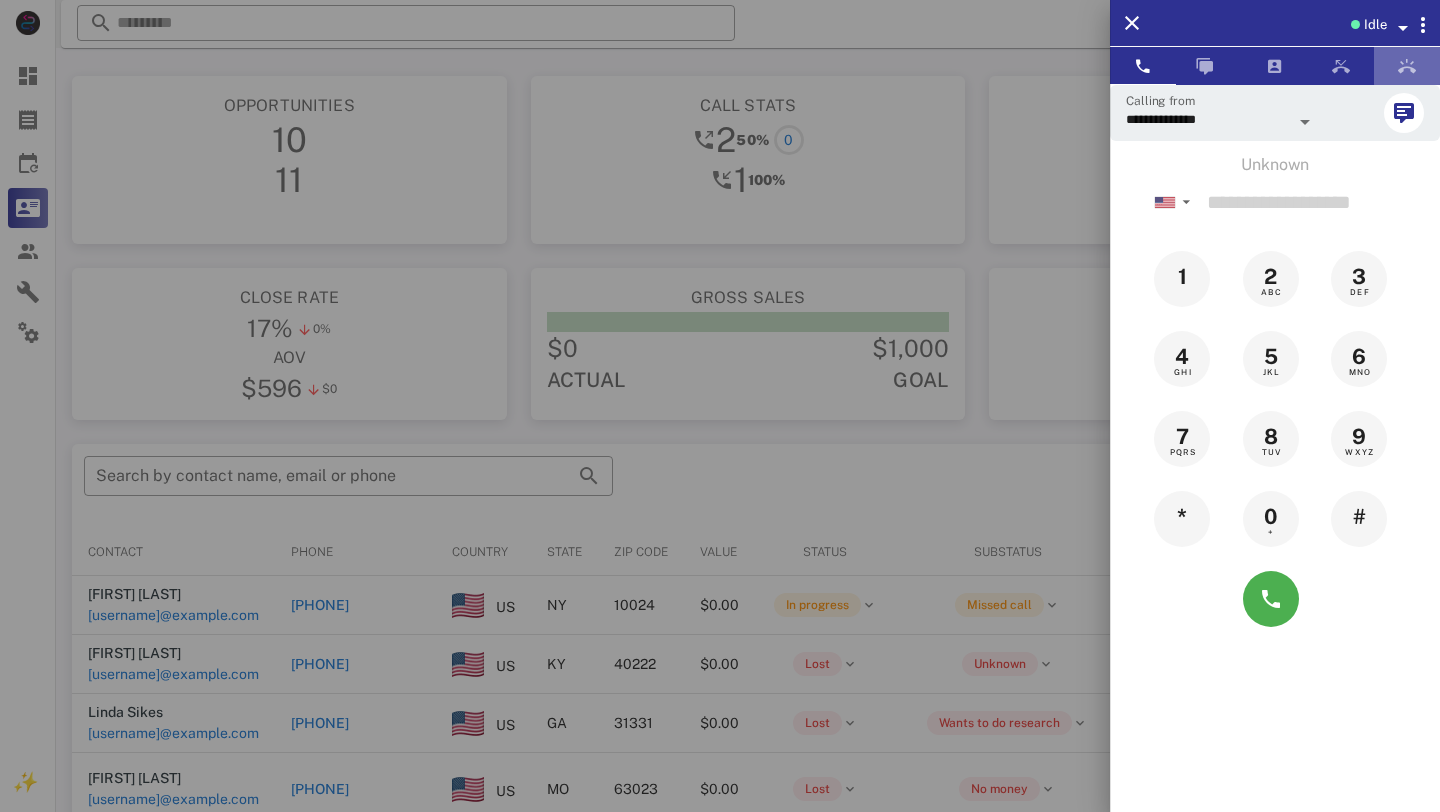 click at bounding box center [1407, 66] 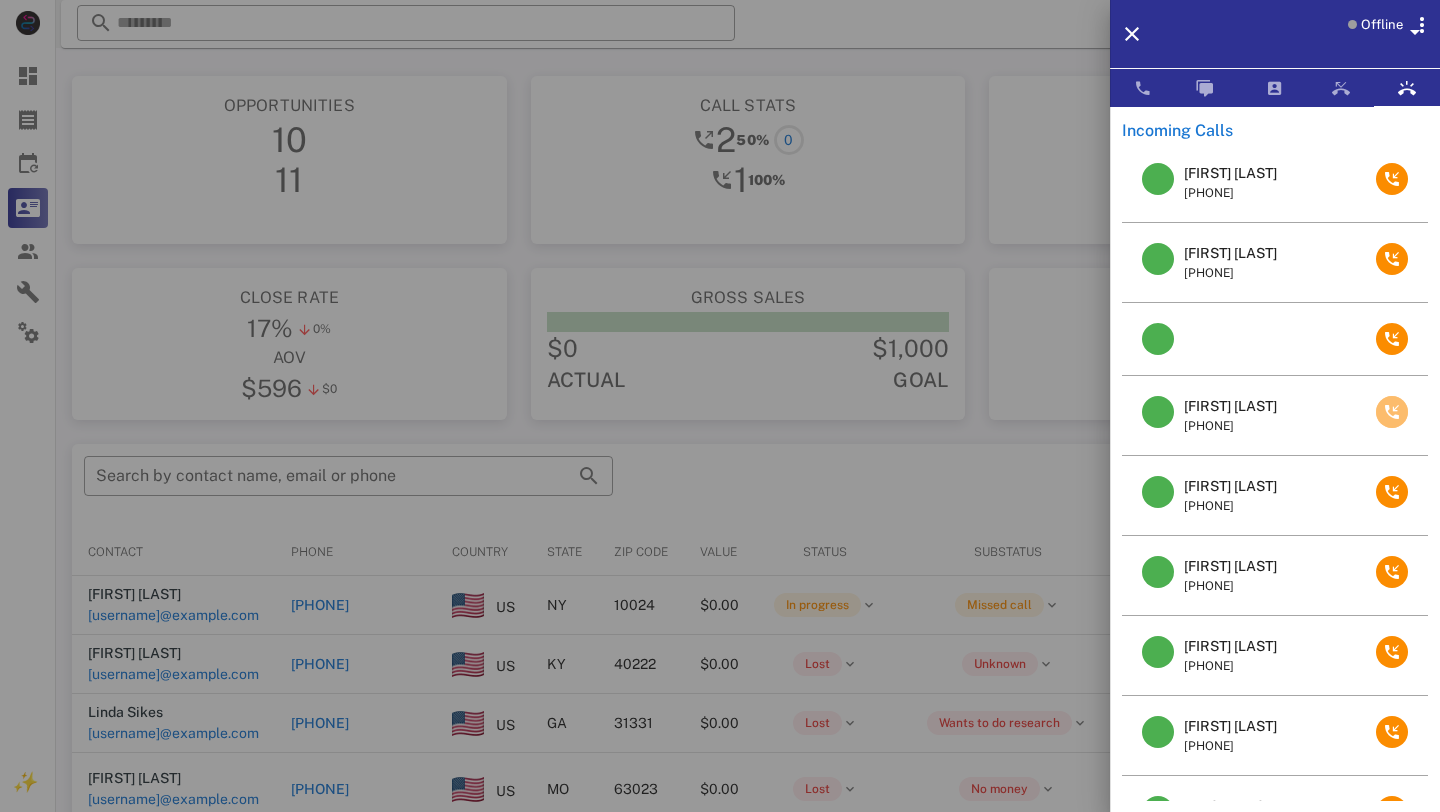 click at bounding box center (1392, 412) 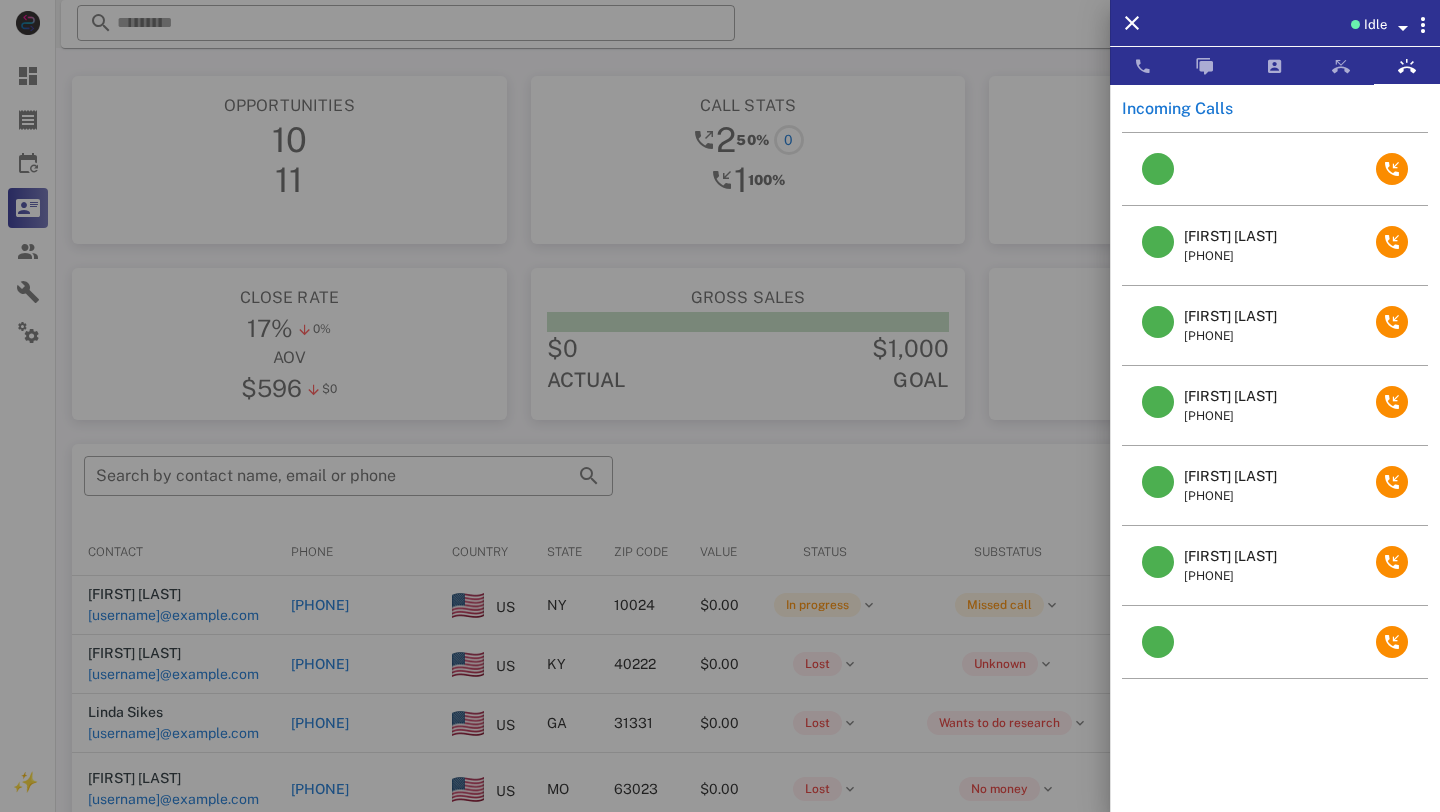 scroll, scrollTop: 0, scrollLeft: 0, axis: both 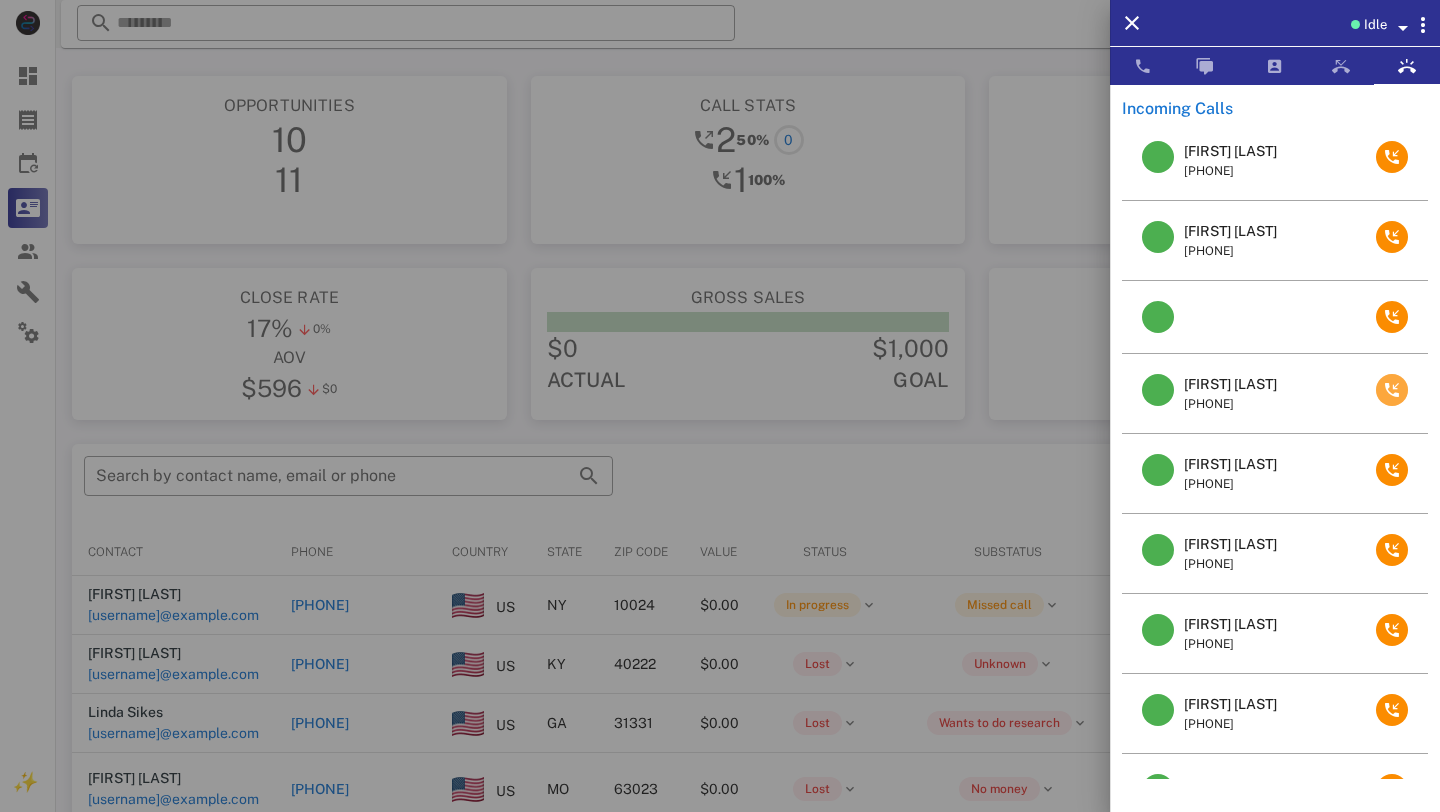 click at bounding box center [1392, 390] 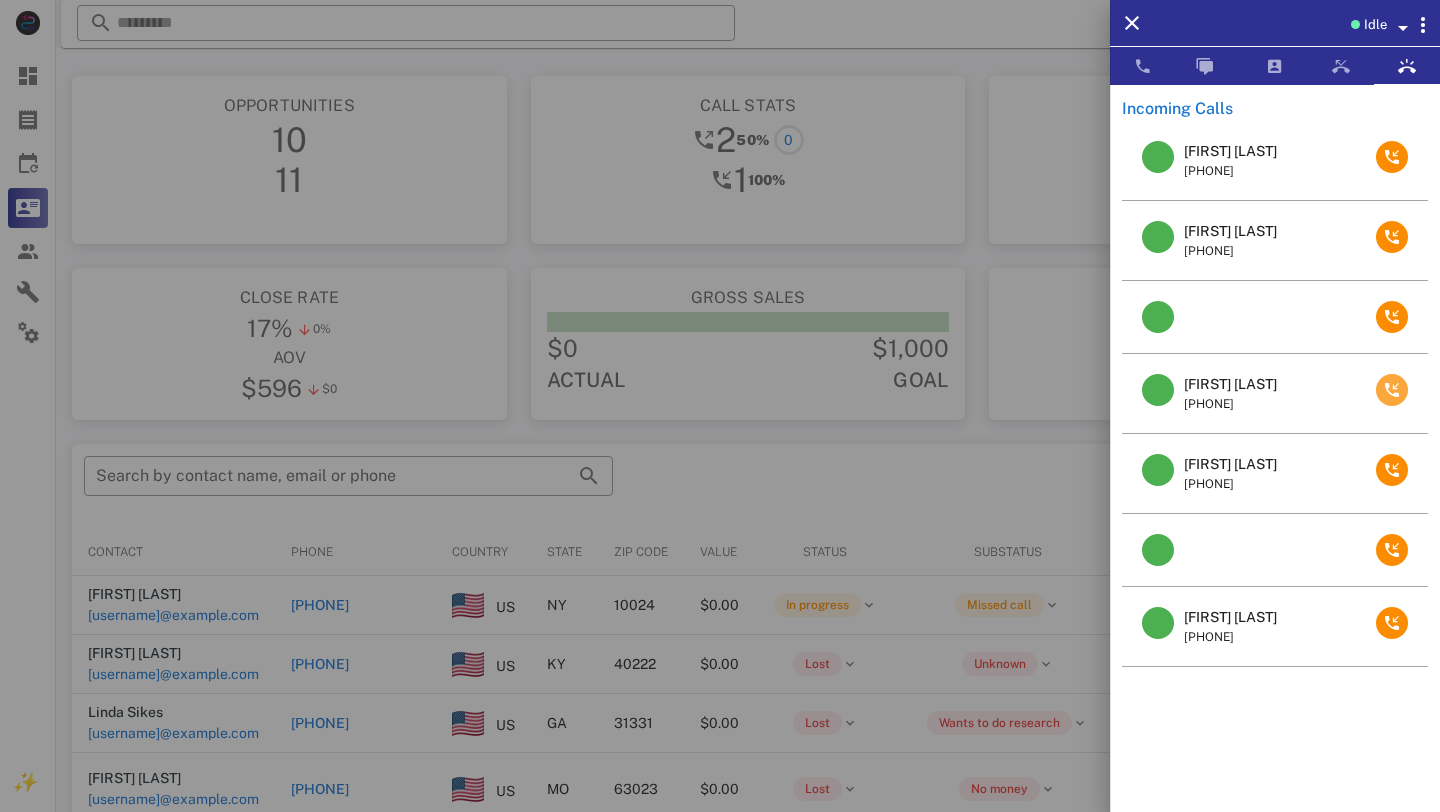 click at bounding box center [1392, 390] 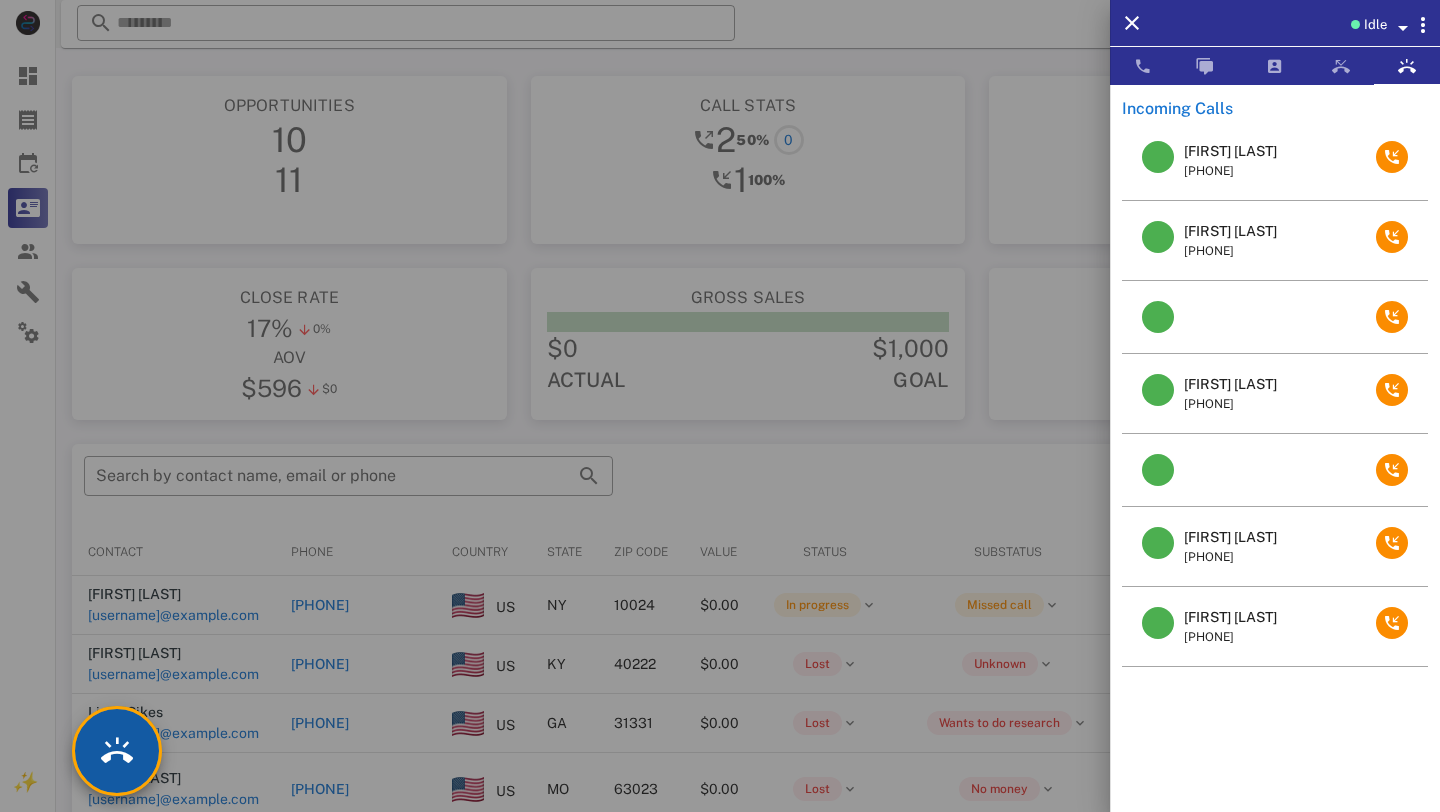 click at bounding box center [117, 751] 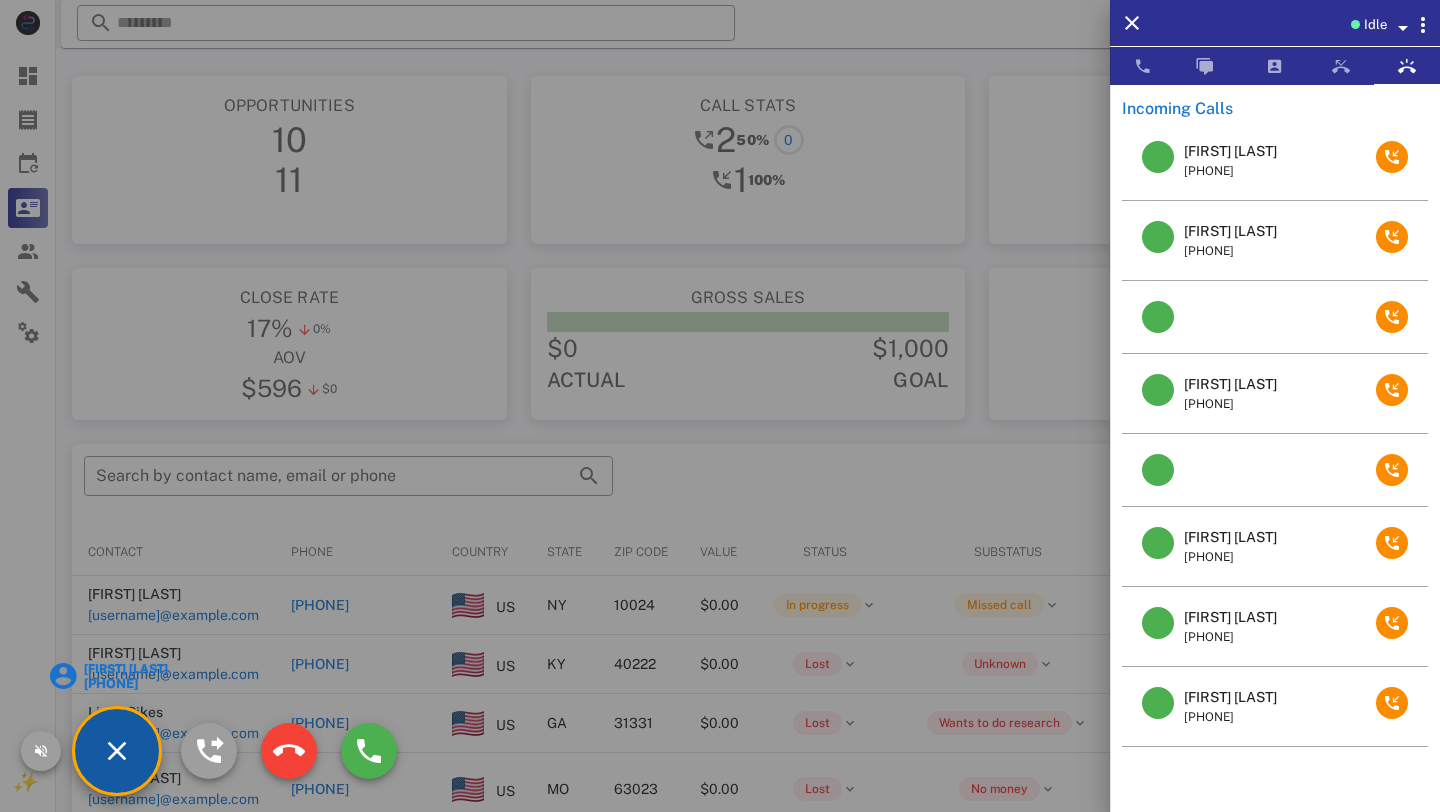 click on "[FIRST] [LAST]" at bounding box center [125, 669] 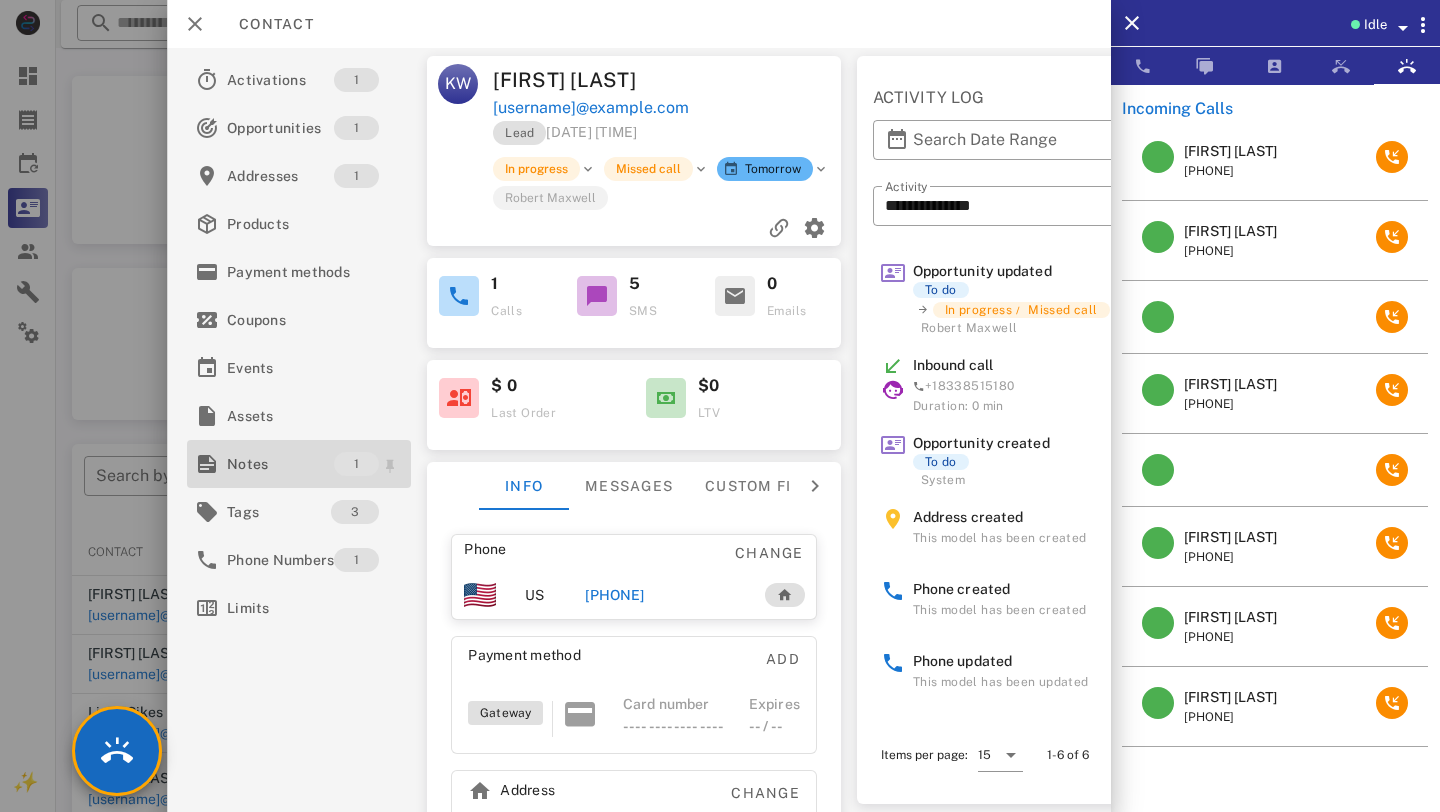 click on "Notes" at bounding box center (280, 464) 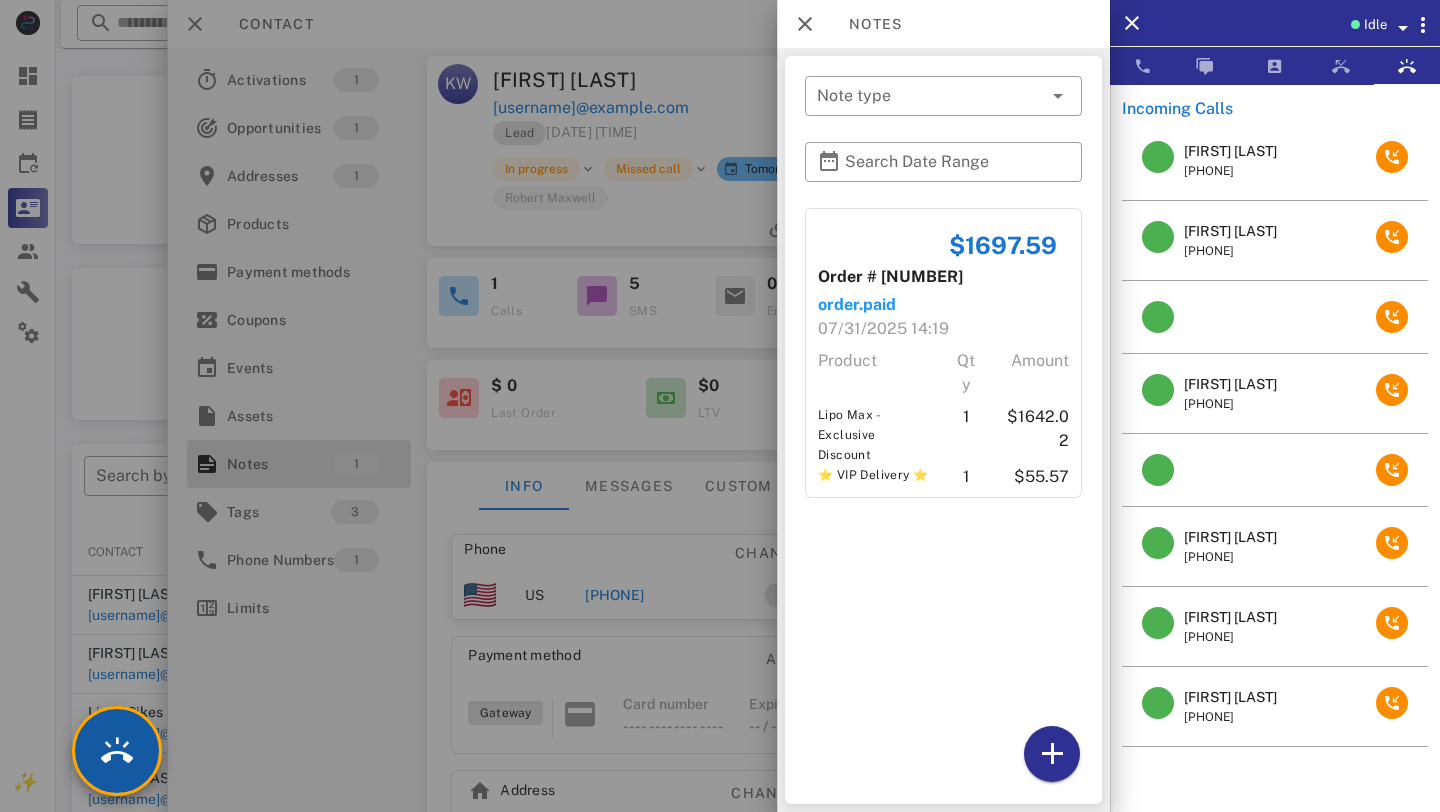 click at bounding box center [117, 751] 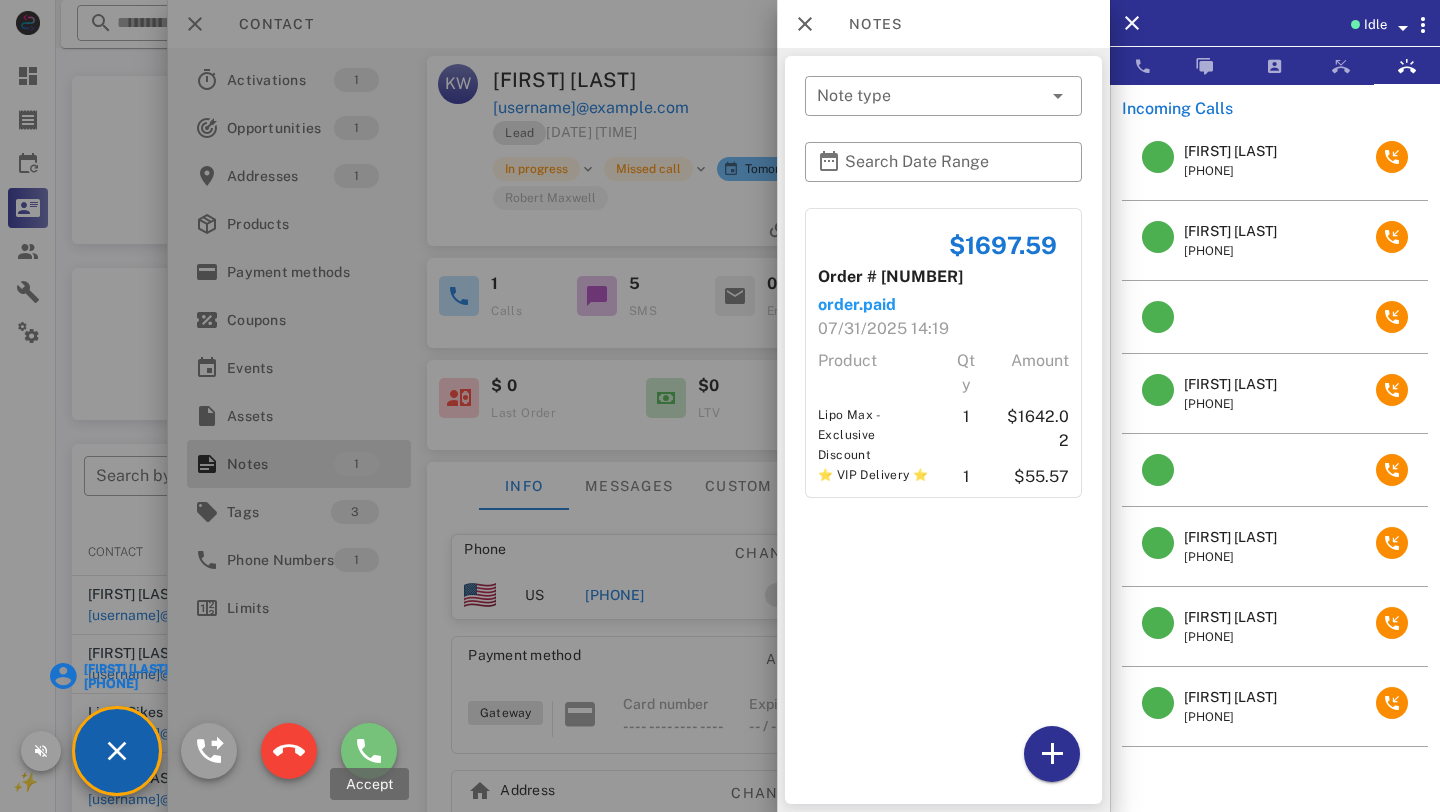 click at bounding box center (369, 751) 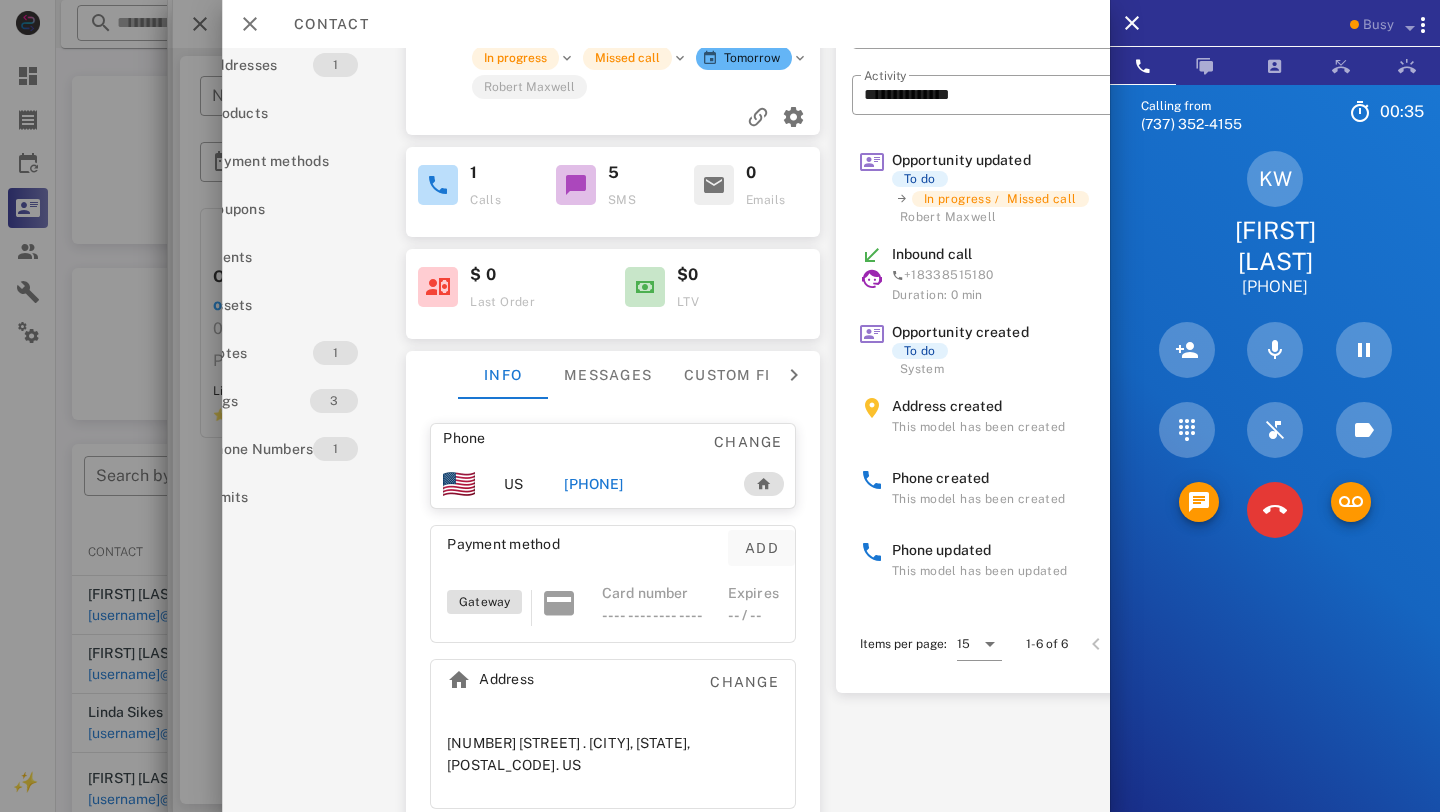 scroll, scrollTop: 111, scrollLeft: 93, axis: both 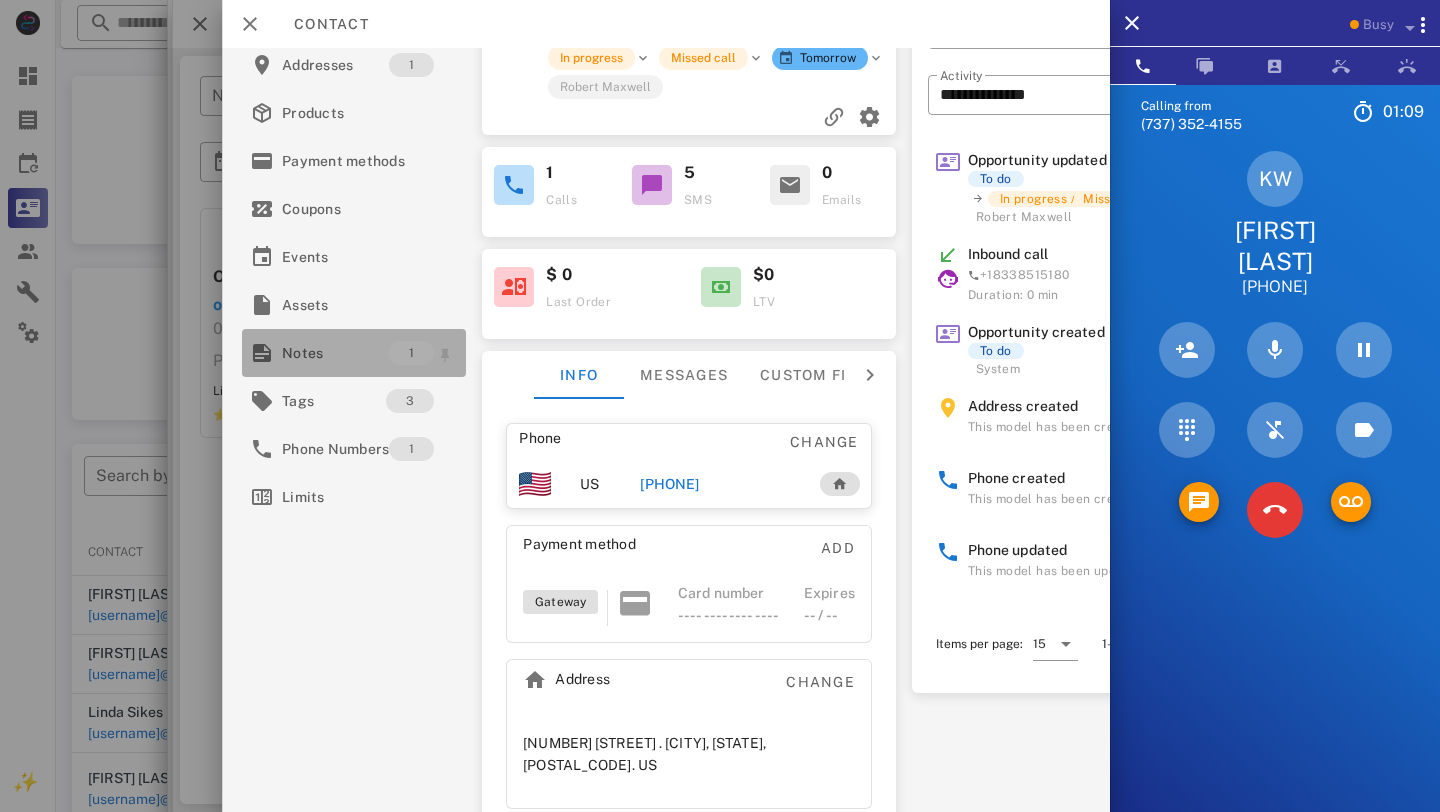 click on "Notes" at bounding box center (335, 353) 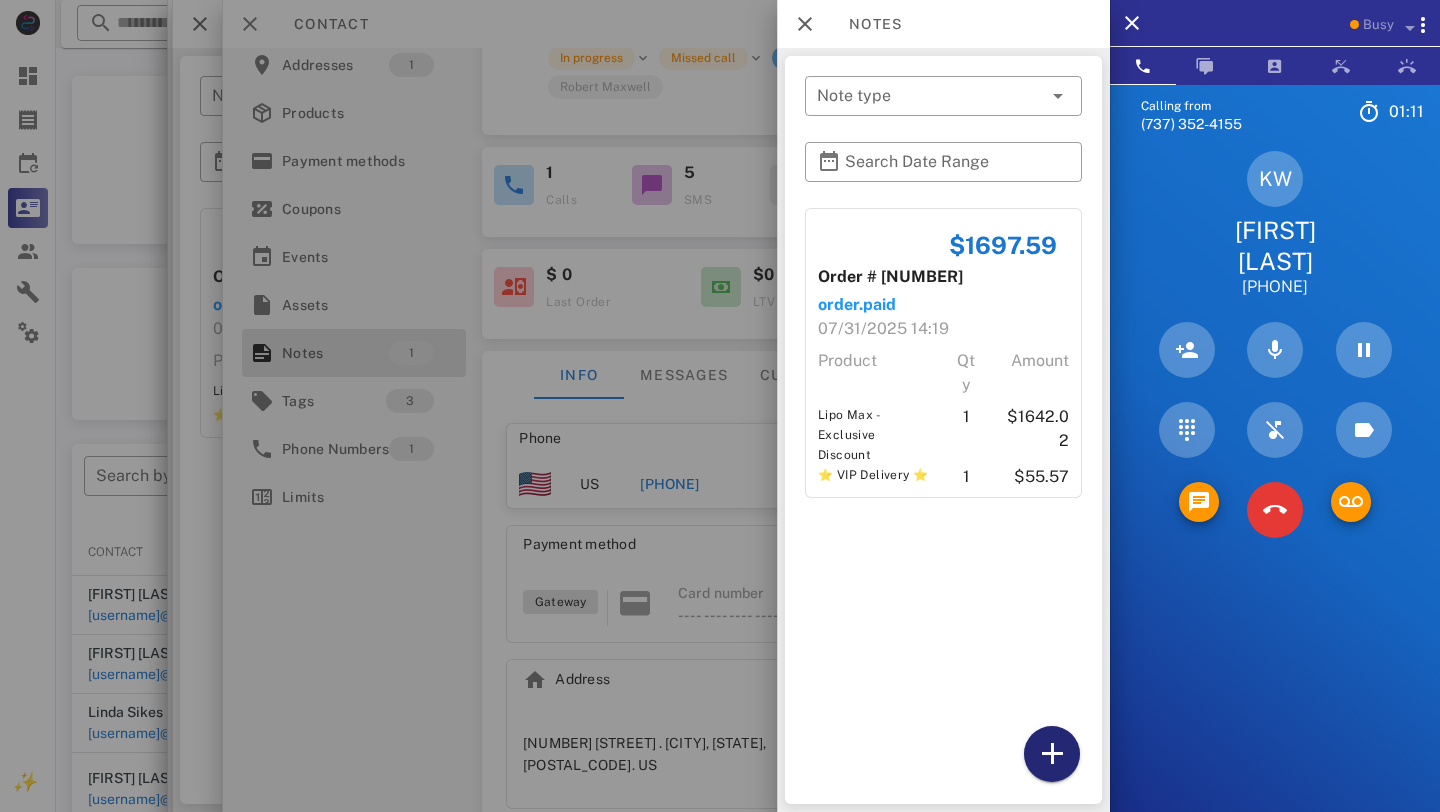 click at bounding box center [1052, 754] 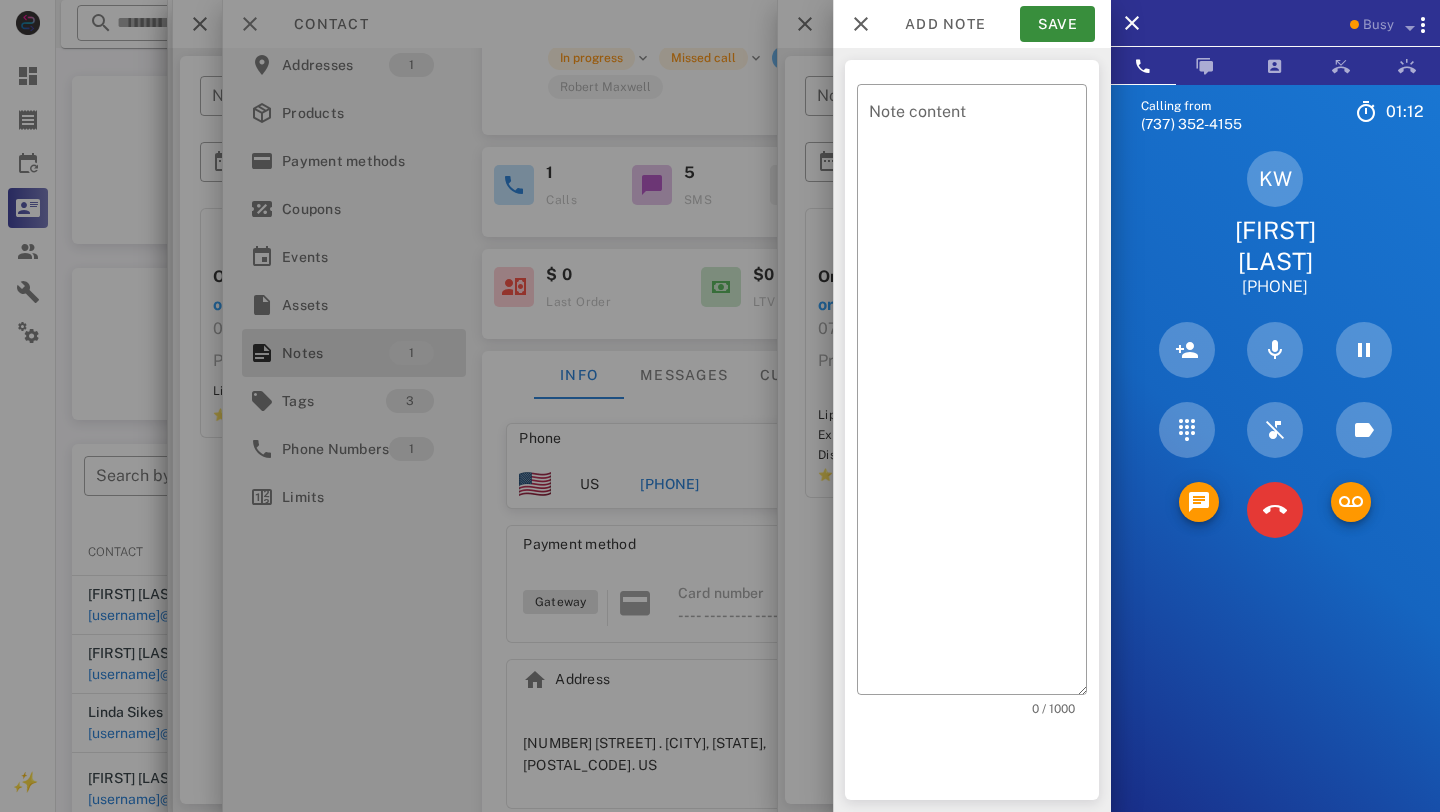 click on "​ Note content 0 / 1000" at bounding box center (972, 430) 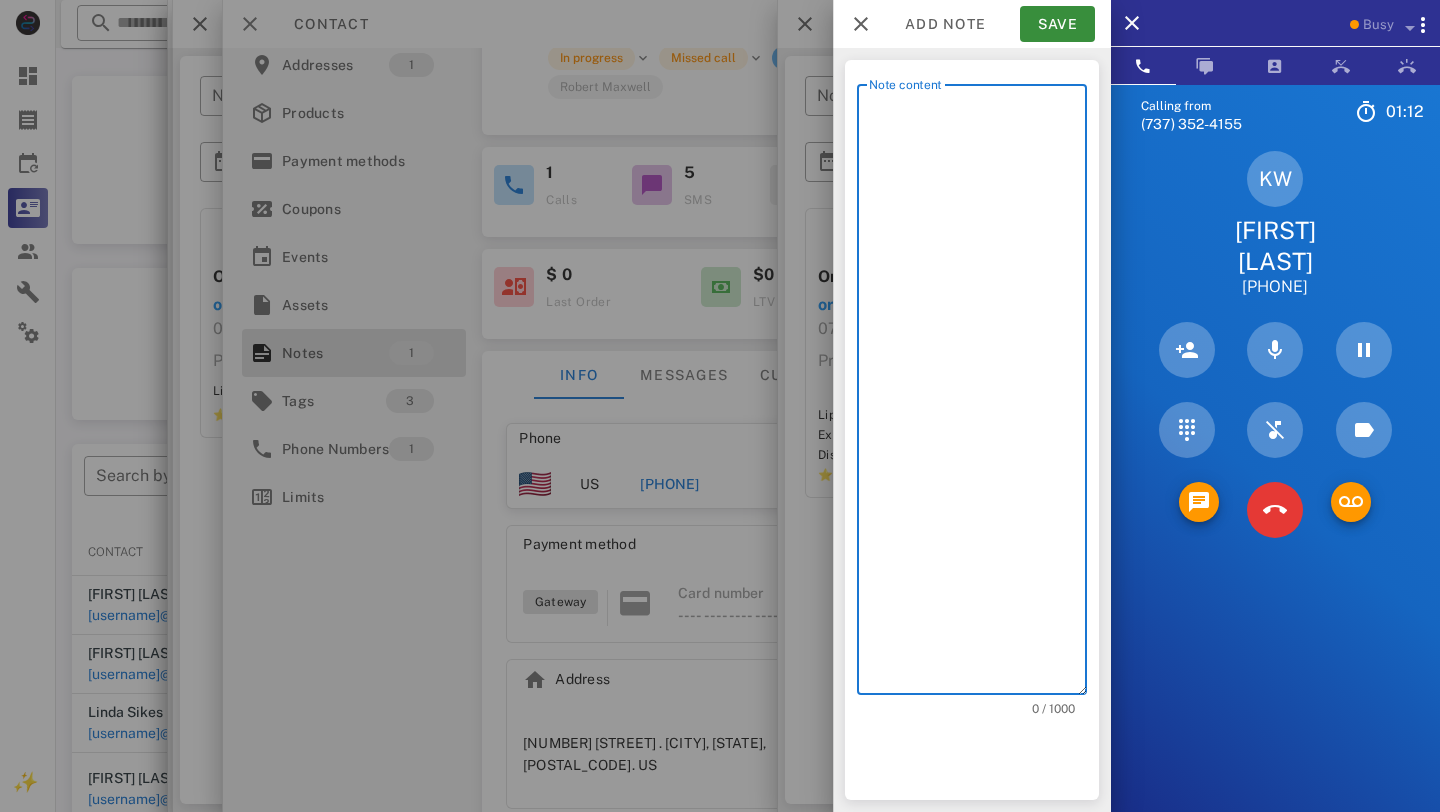 click on "Note content" at bounding box center (978, 394) 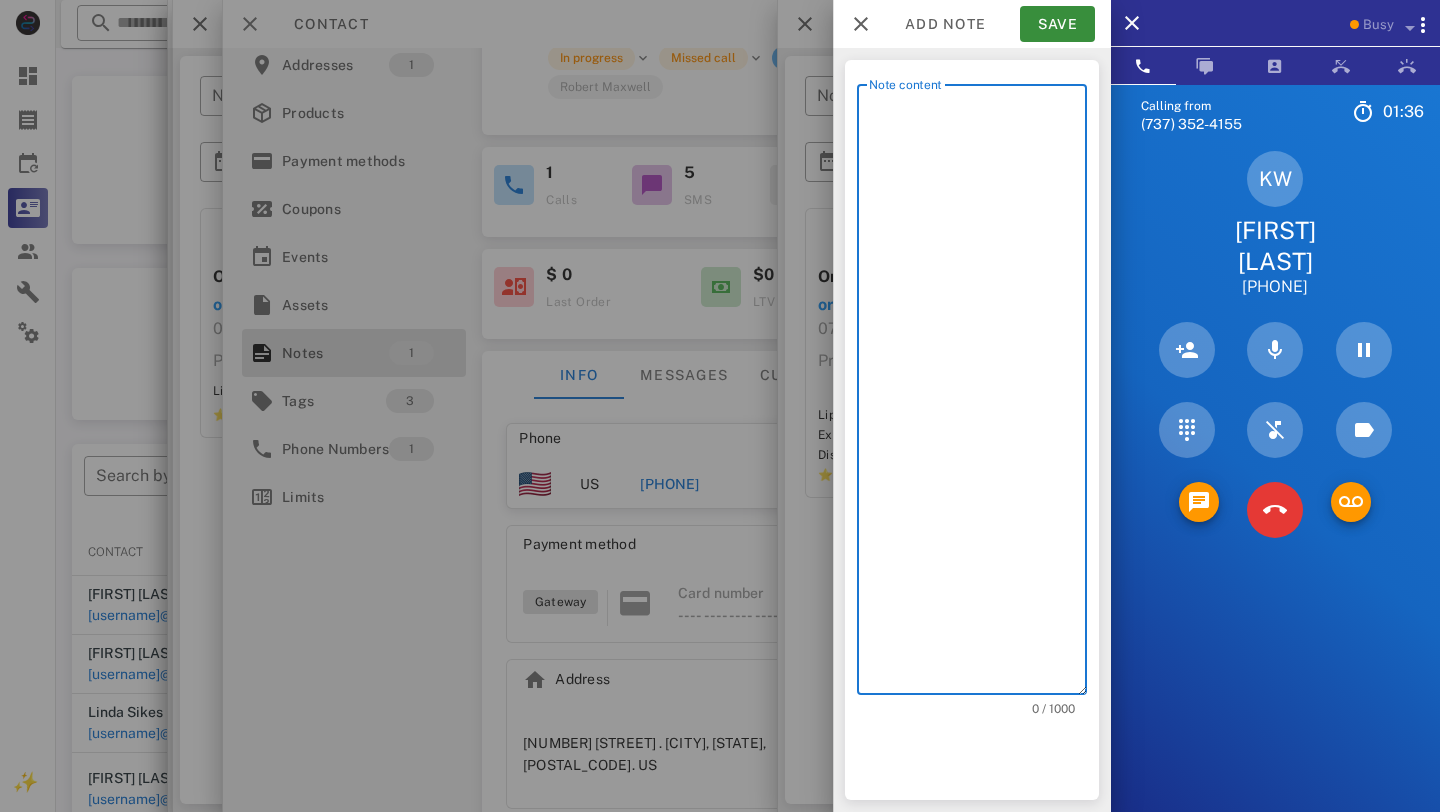 click on "Note content" at bounding box center [978, 394] 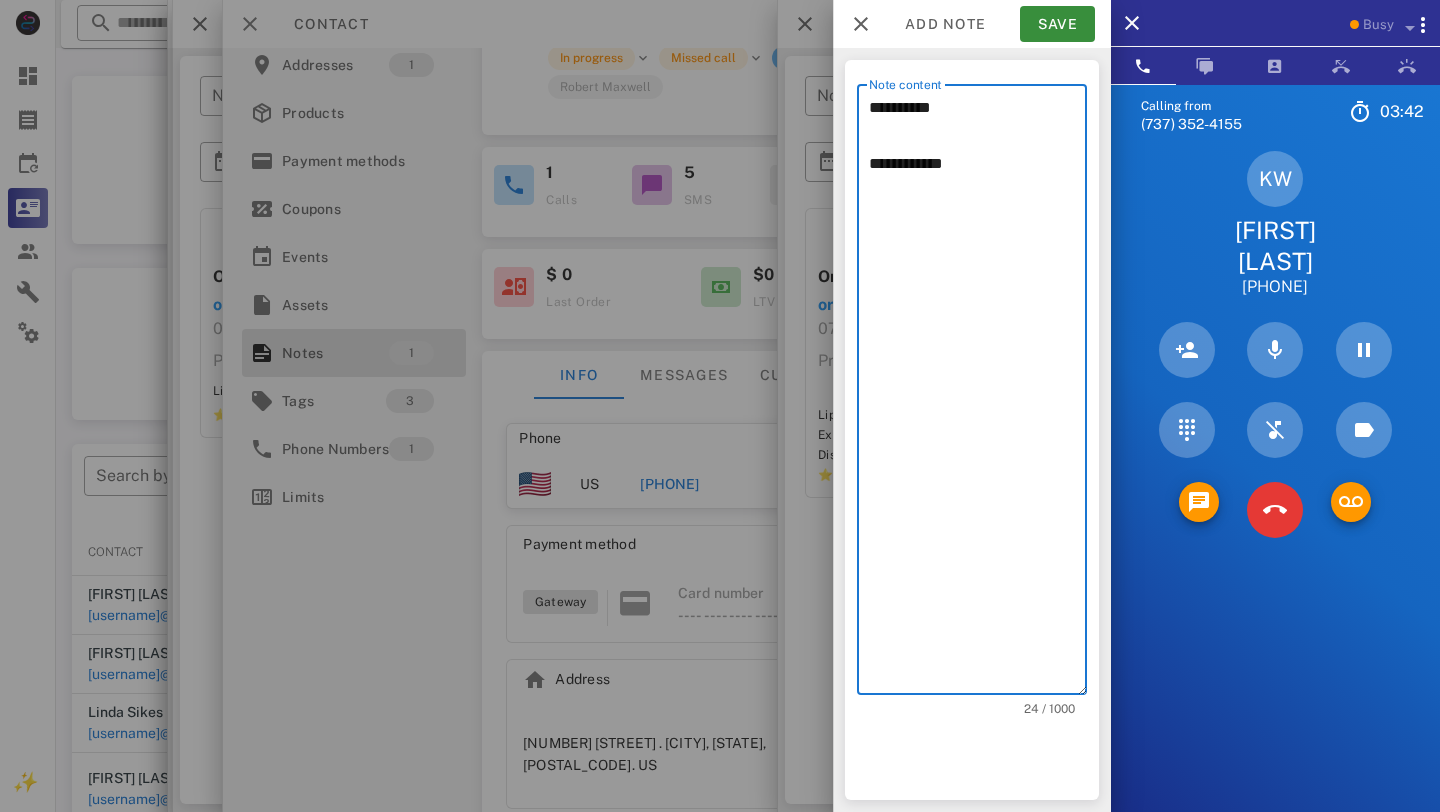 type on "**********" 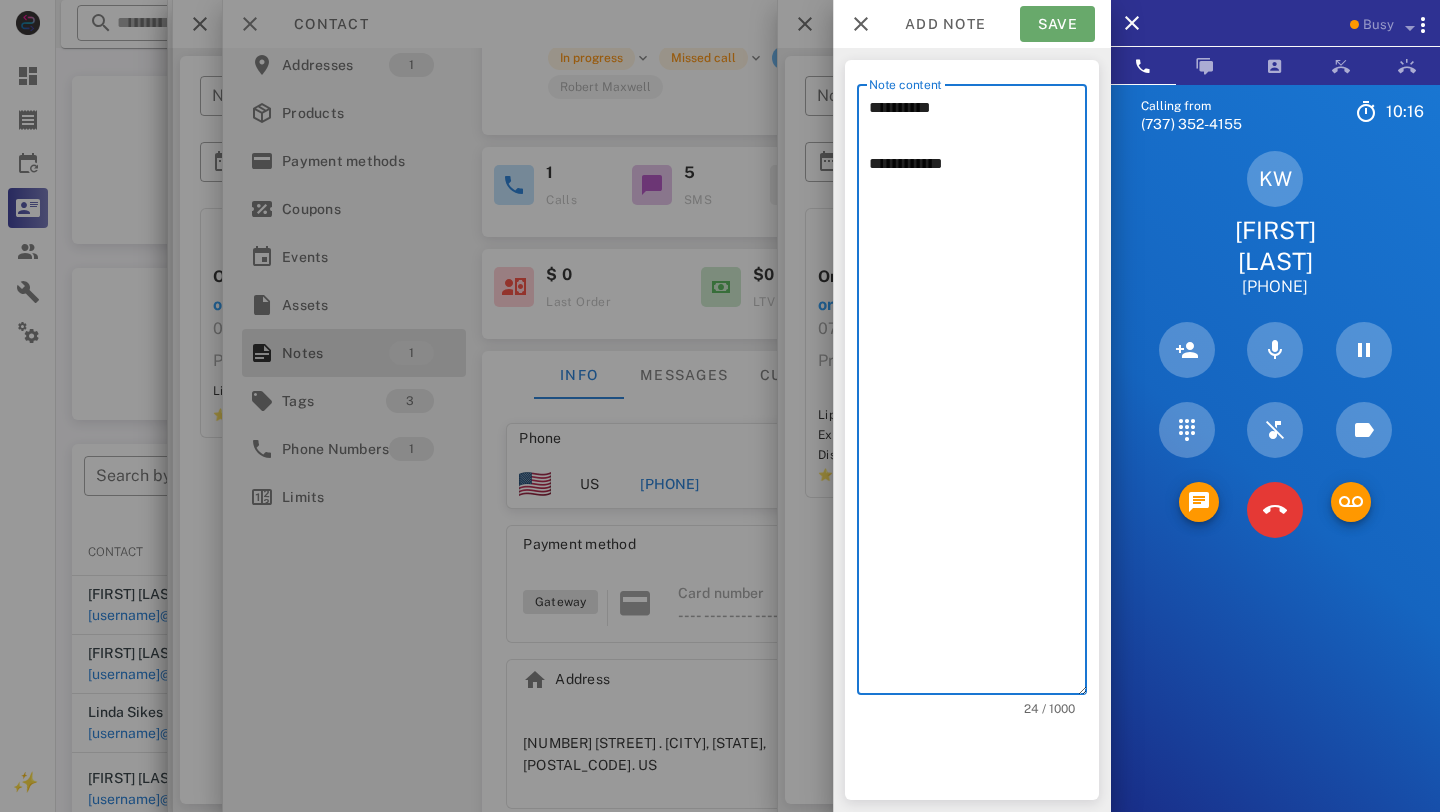 click on "Save" at bounding box center (1057, 24) 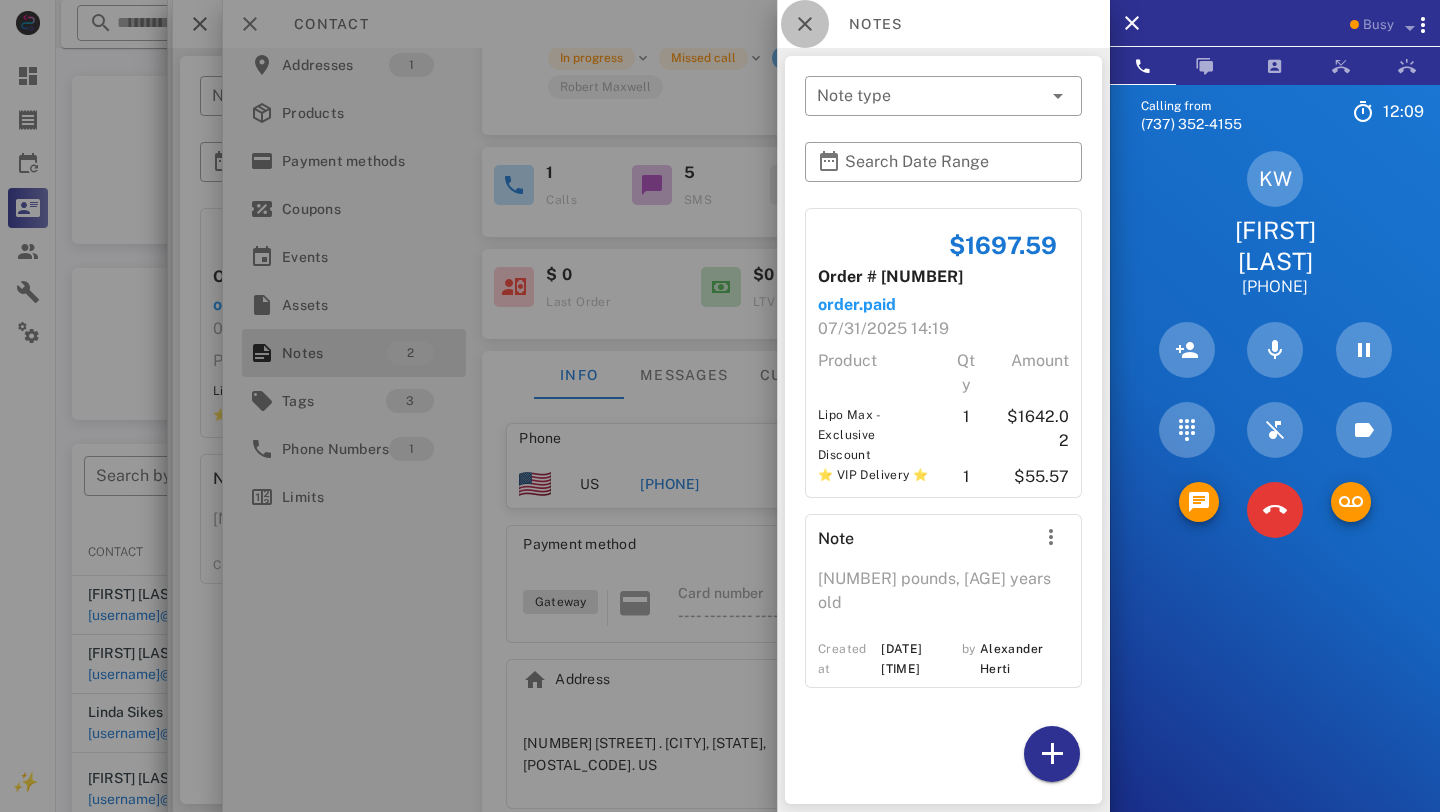 click at bounding box center (805, 24) 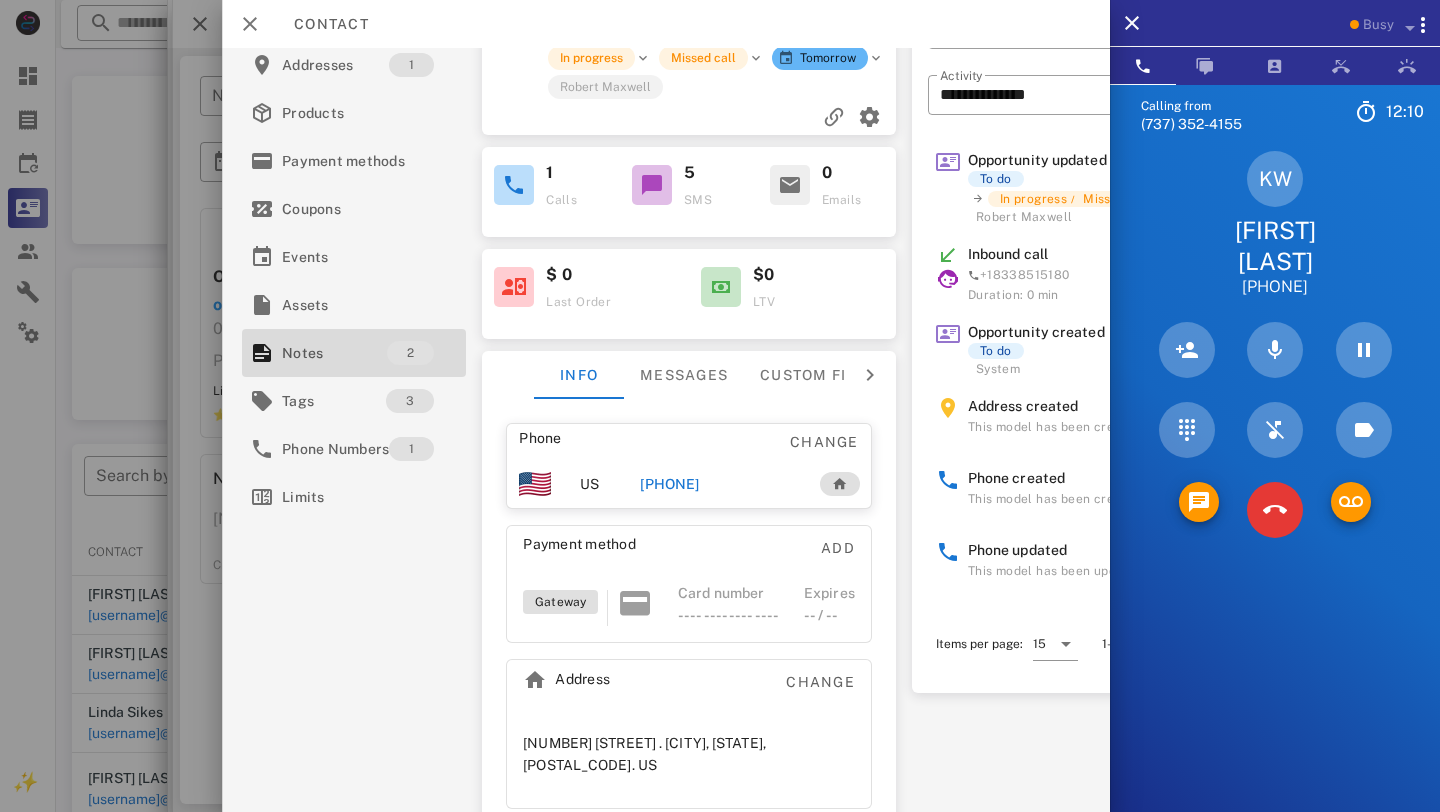 scroll, scrollTop: 0, scrollLeft: 0, axis: both 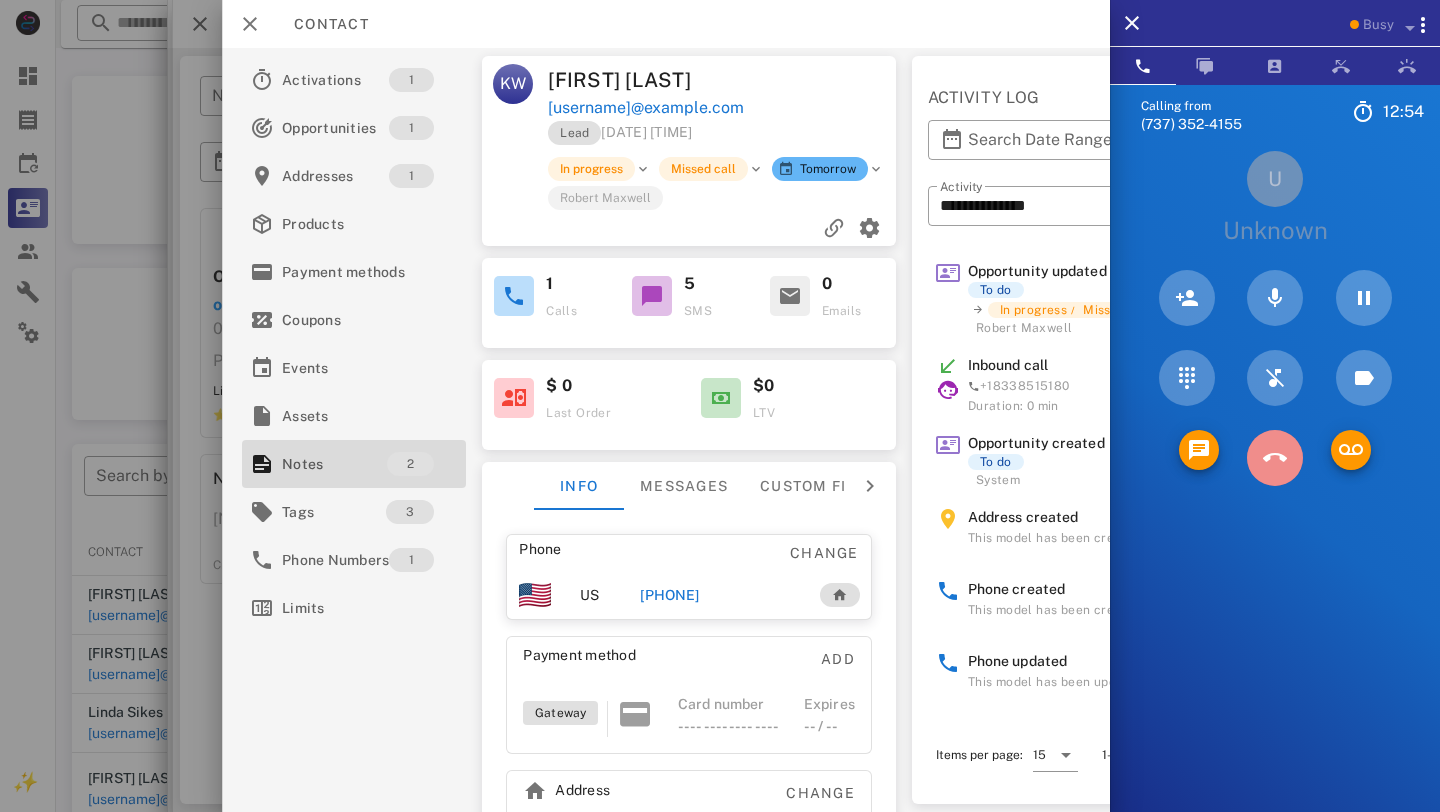 click at bounding box center (1275, 458) 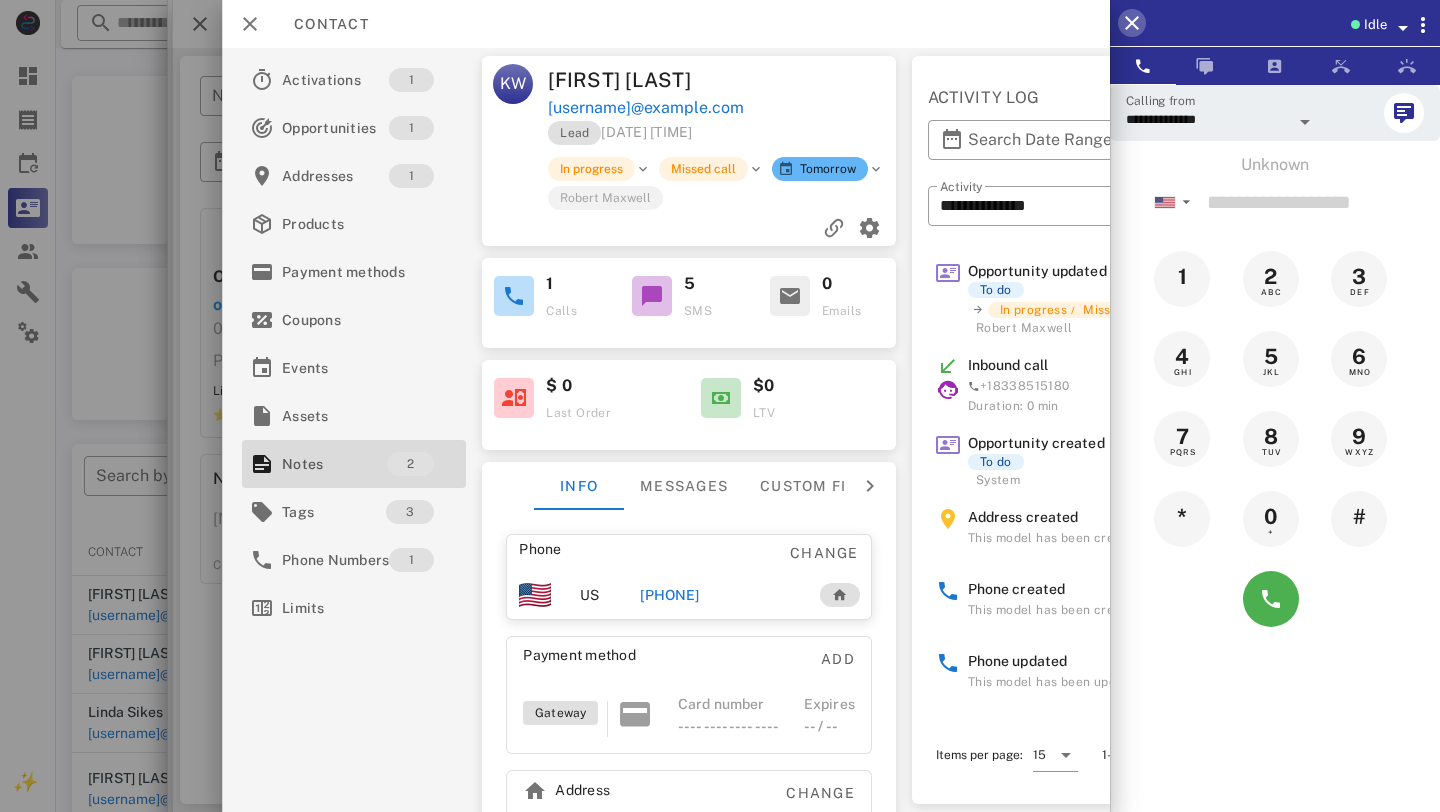 click at bounding box center (1132, 23) 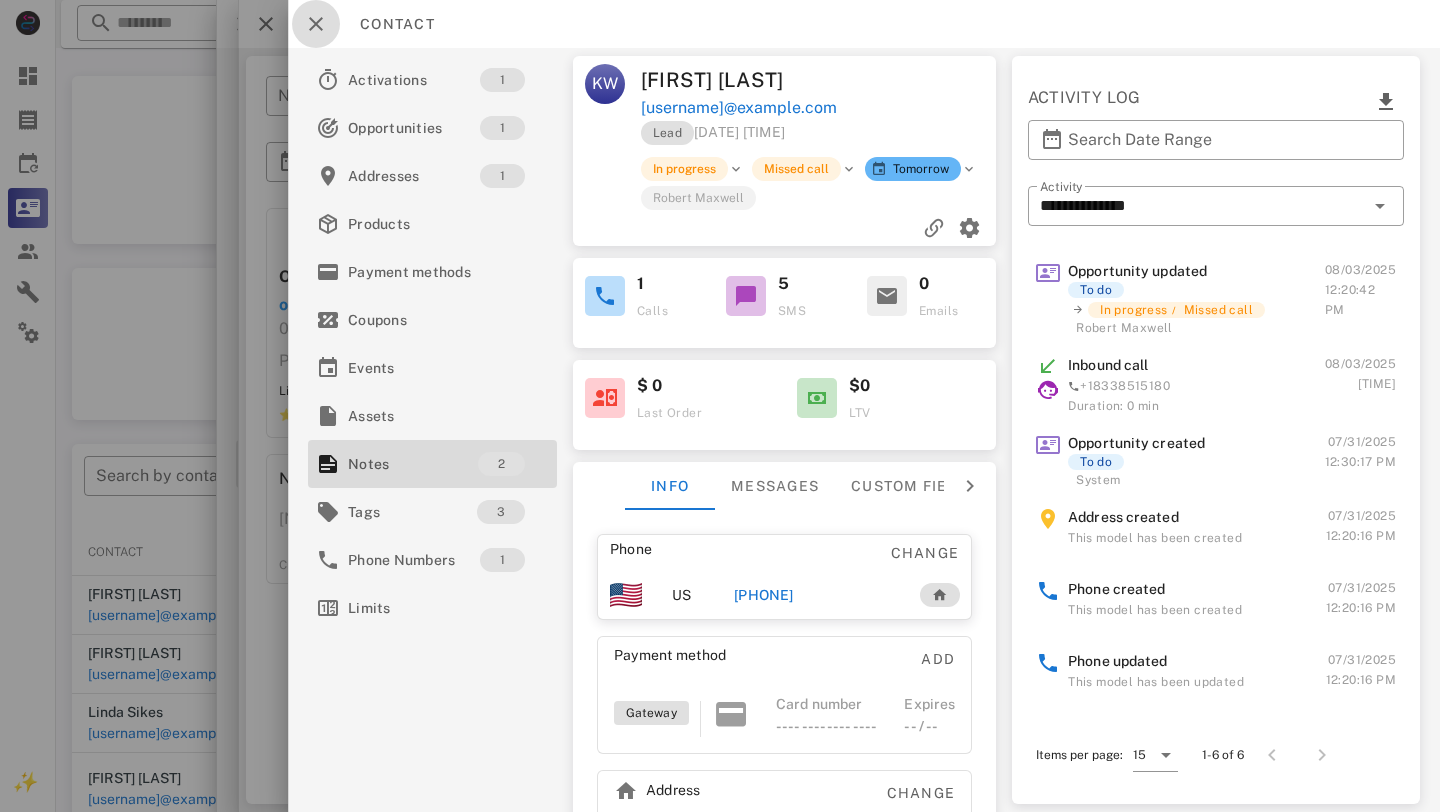 click at bounding box center [316, 24] 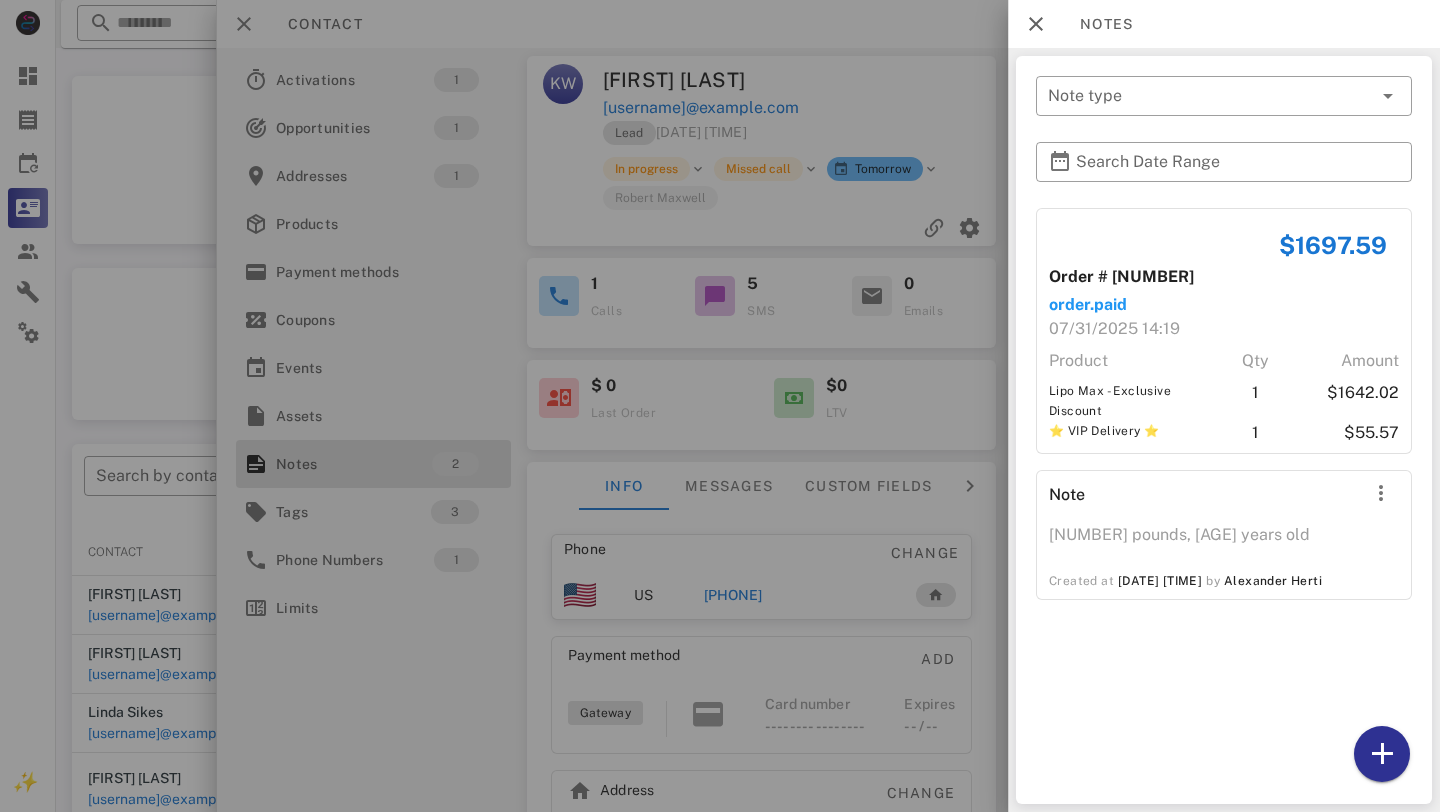 click at bounding box center (720, 406) 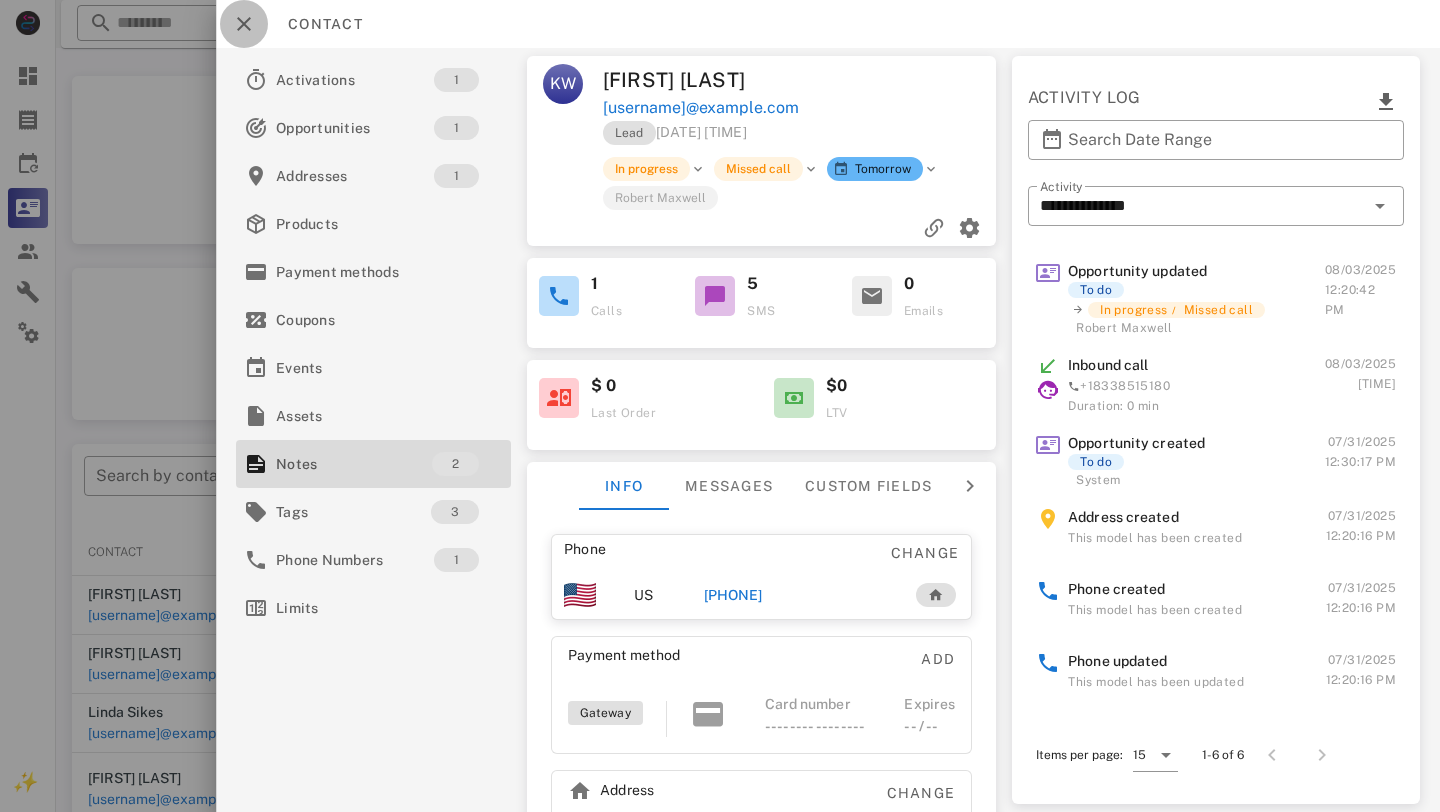 click at bounding box center (244, 24) 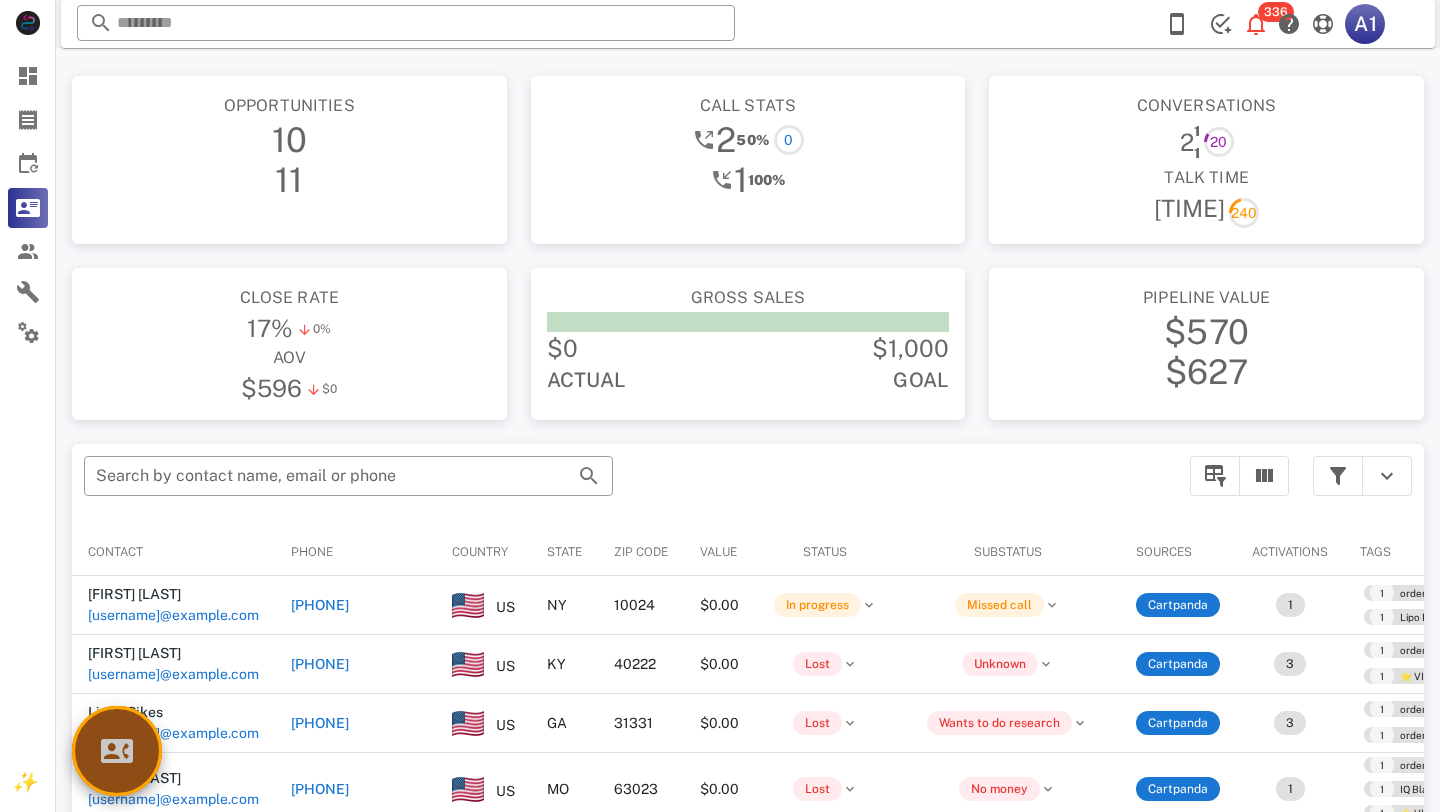 click at bounding box center (117, 751) 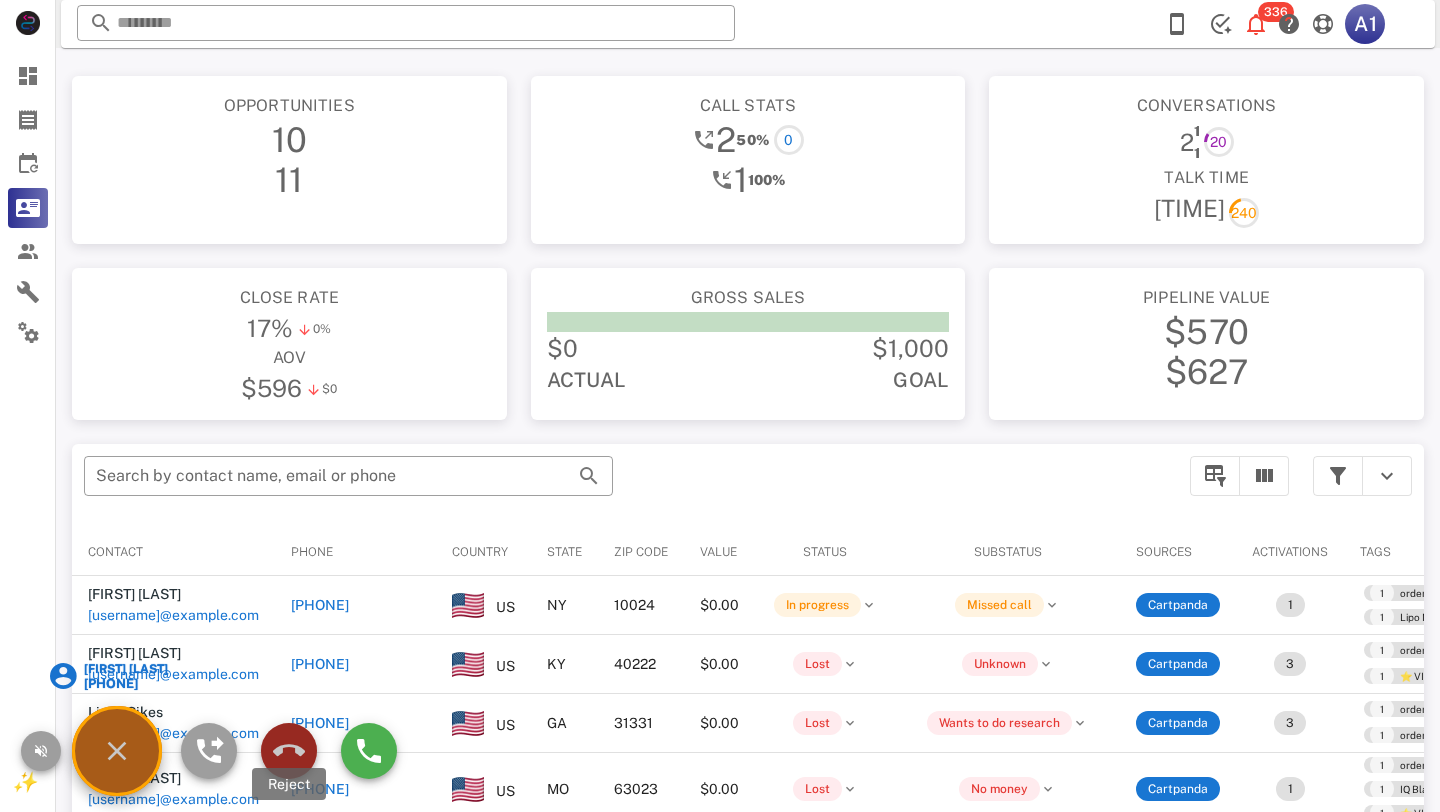 click at bounding box center [289, 751] 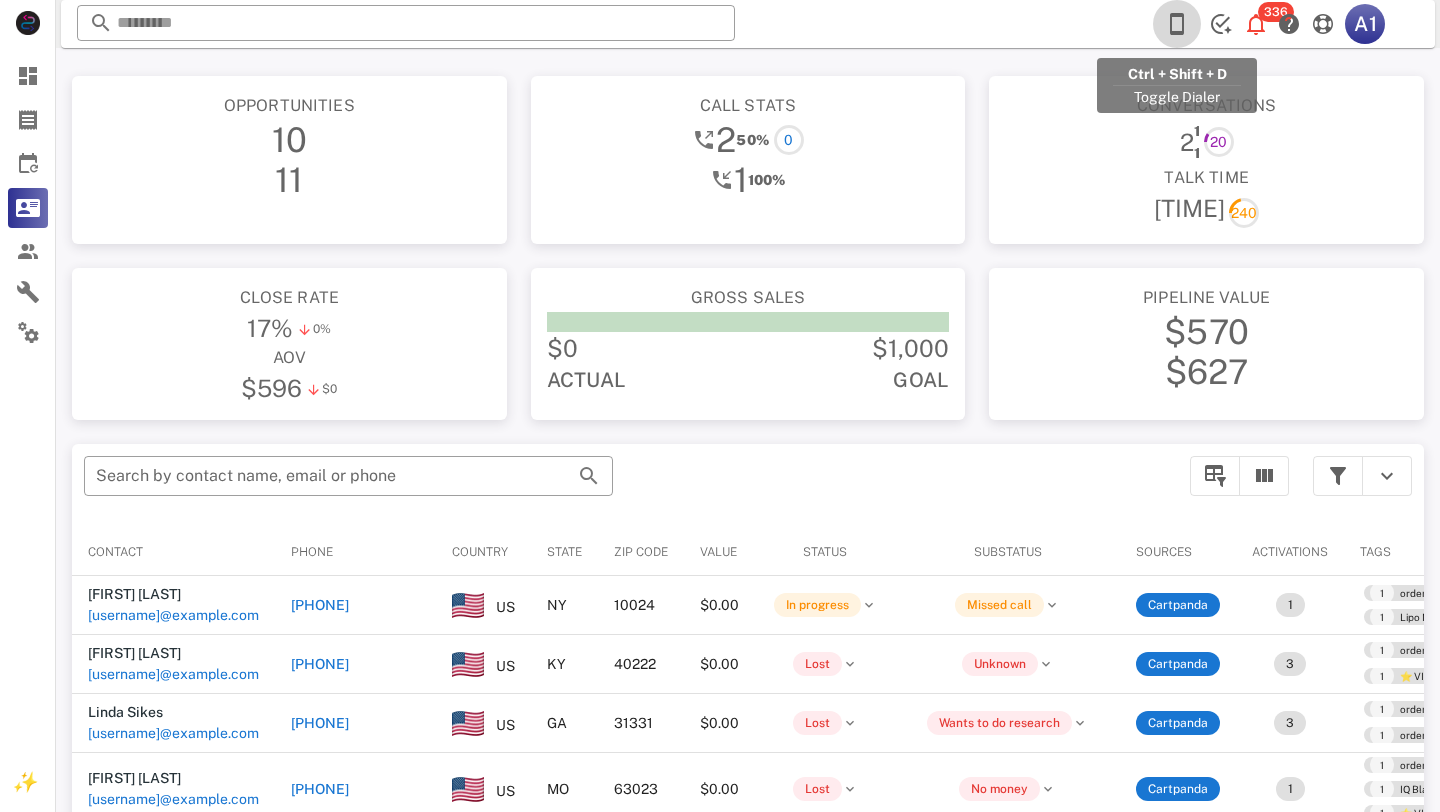 click at bounding box center (1177, 24) 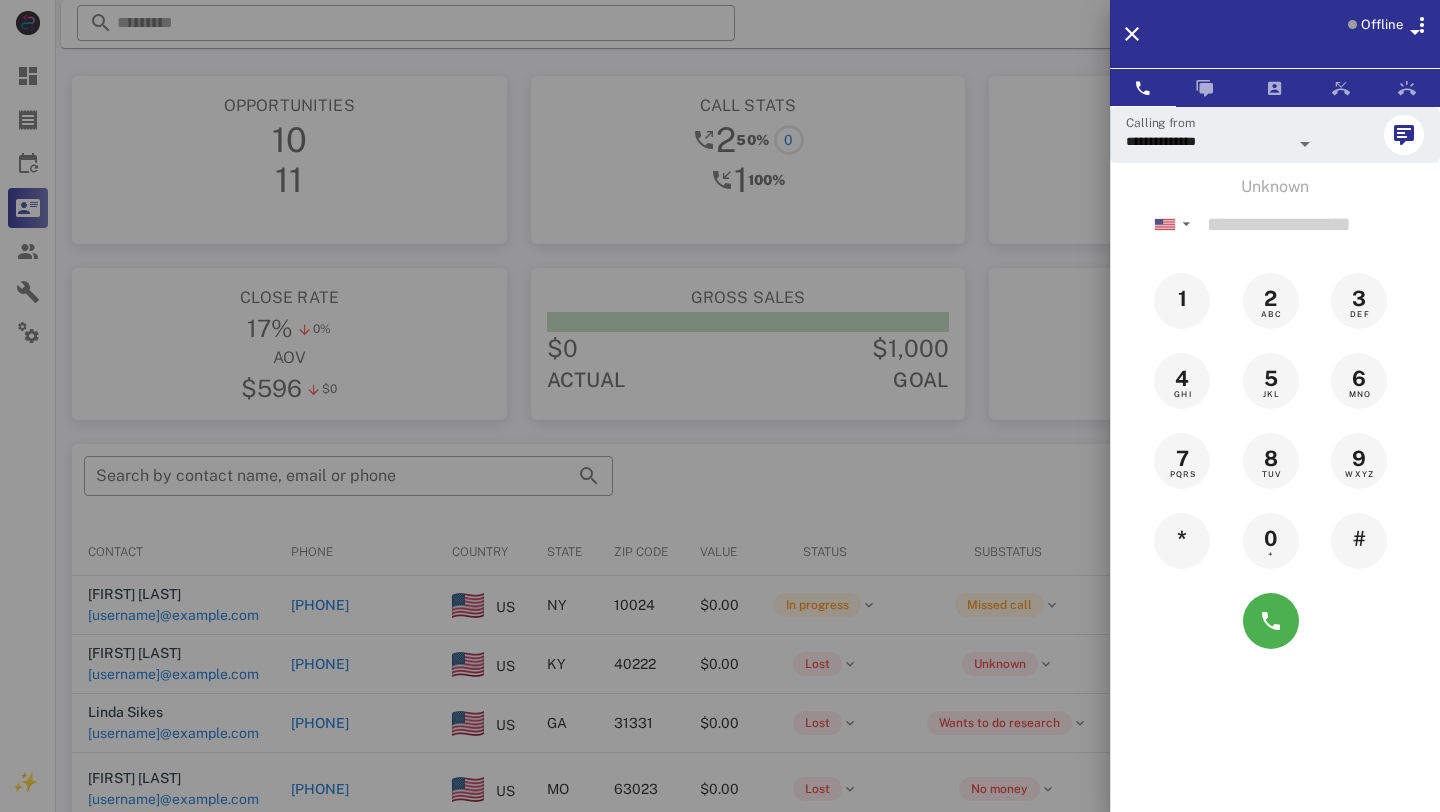 click on "Offline" at bounding box center [1382, 25] 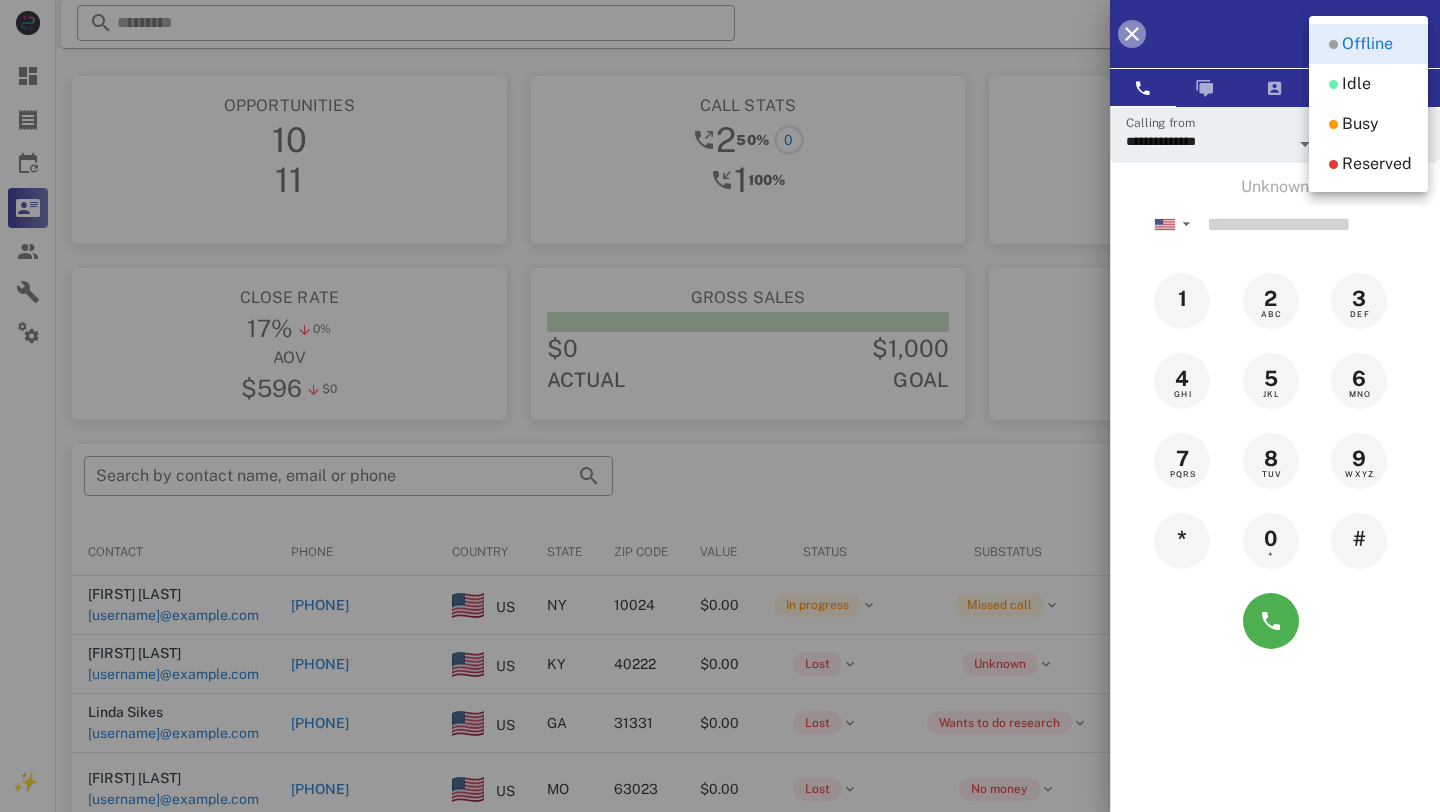 click at bounding box center [1132, 34] 